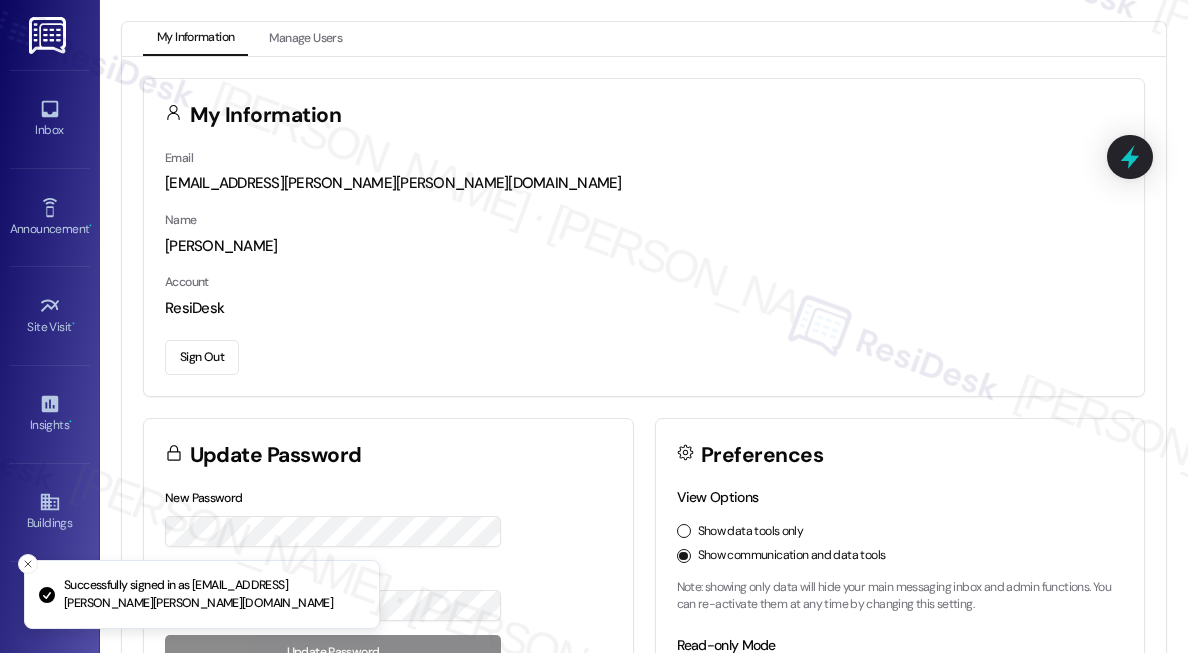 scroll, scrollTop: 0, scrollLeft: 0, axis: both 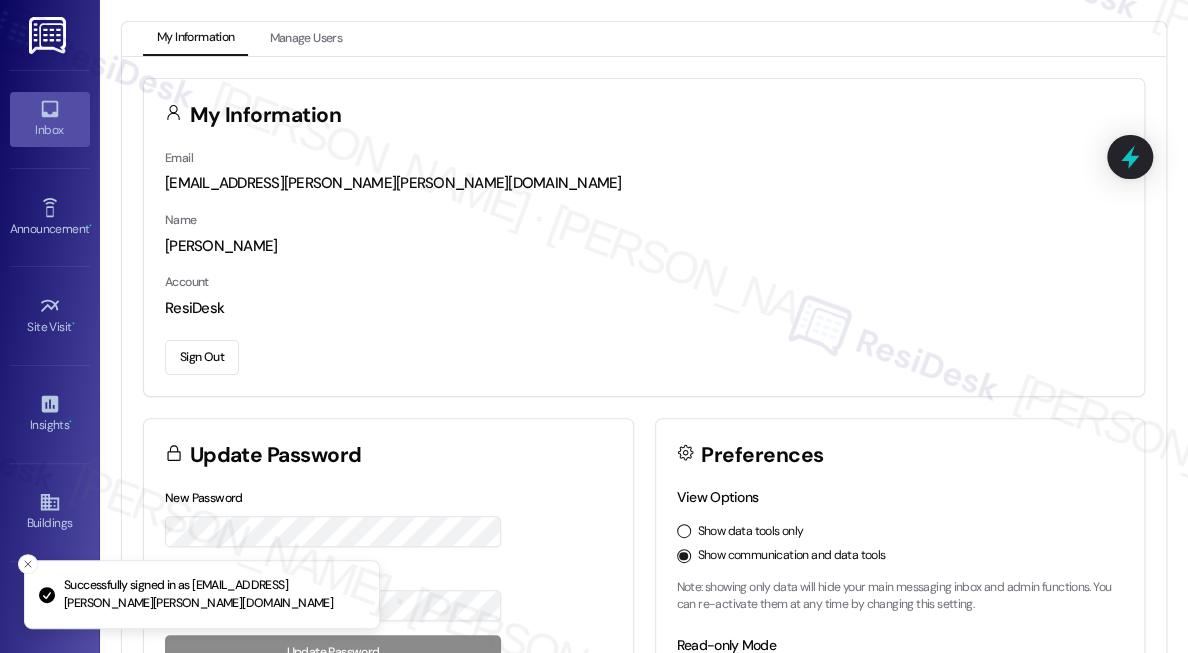 click on "Inbox" at bounding box center (50, 119) 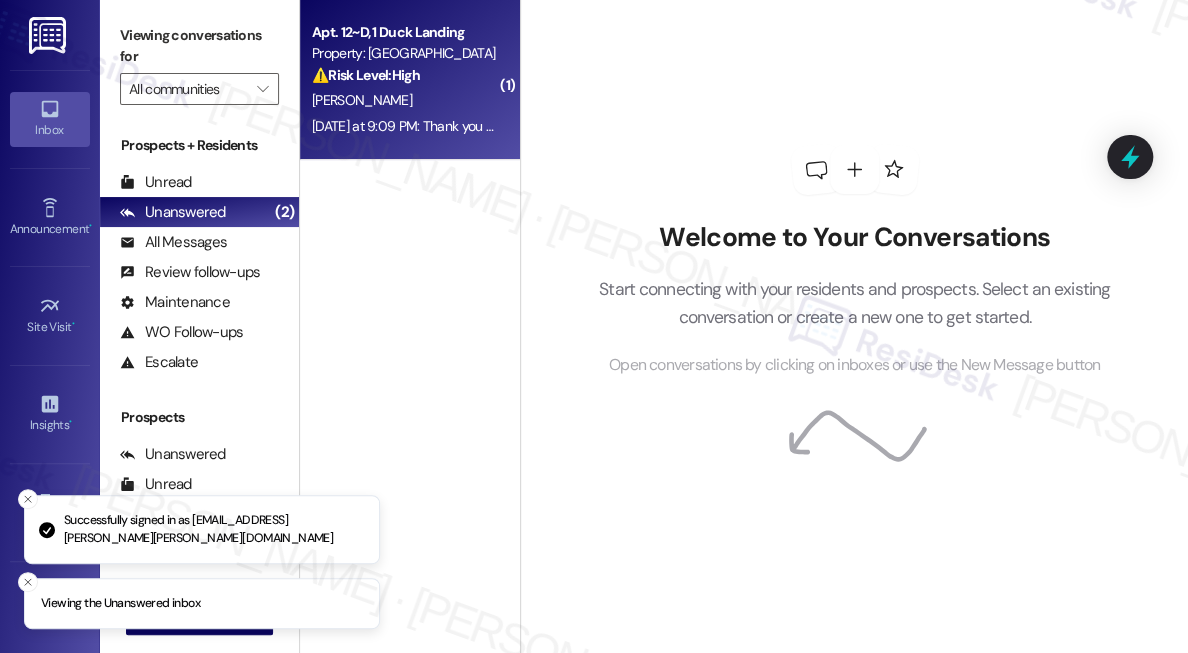 click on "Apt. 12~D, 1 Duck Landing Property: Duck Landing ⚠️  Risk Level:  High The resident is locked out of their apartment and their roommates are not available. This requires urgent assistance to regain access to their home. [PERSON_NAME] [DATE] at 9:09 PM: Thank you for your message. Our offices are currently closed, but we will contact you when we resume operations. For emergencies, please contact your emergency number [PHONE_NUMBER]. [DATE] at 9:09 PM: Thank you for your message. Our offices are currently closed, but we will contact you when we resume operations. For emergencies, please contact your emergency number [PHONE_NUMBER]." at bounding box center (410, 80) 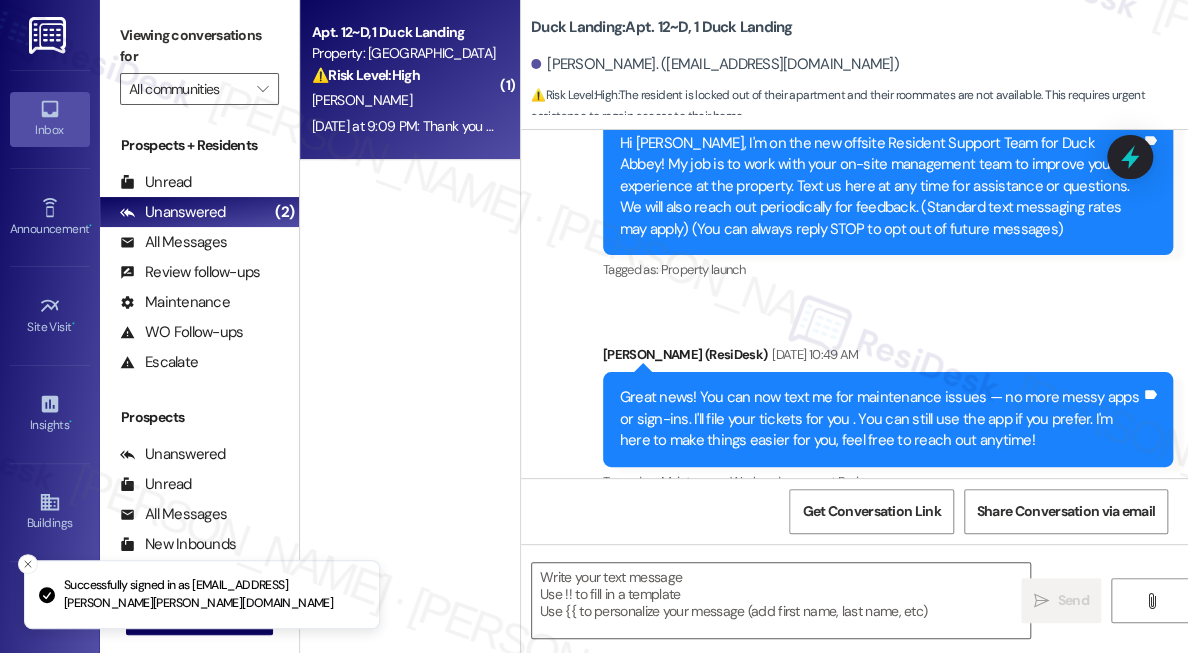 click on "[DATE] at 9:09 PM: Thank you for your message. Our offices are currently closed, but we will contact you when we resume operations. For emergencies, please contact your emergency number [PHONE_NUMBER]. [DATE] at 9:09 PM: Thank you for your message. Our offices are currently closed, but we will contact you when we resume operations. For emergencies, please contact your emergency number [PHONE_NUMBER]." at bounding box center [404, 126] 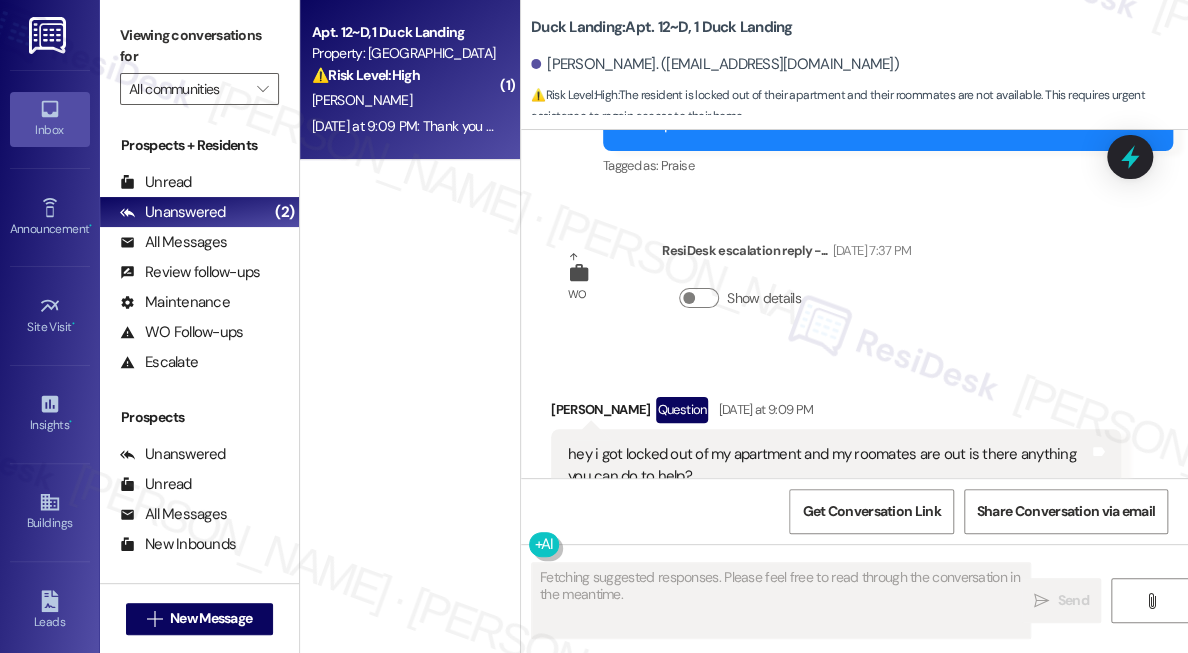 scroll, scrollTop: 4536, scrollLeft: 0, axis: vertical 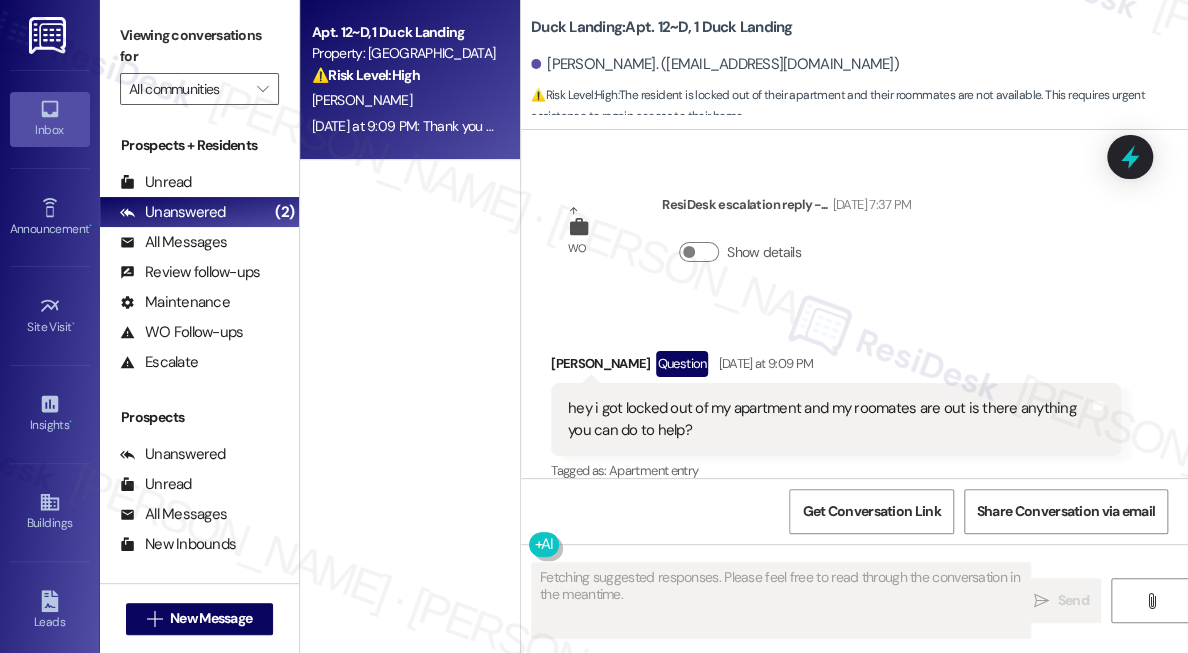 click on "hey  i got locked out of my apartment and my roomates are out is there anything you can do to help?" at bounding box center [828, 419] 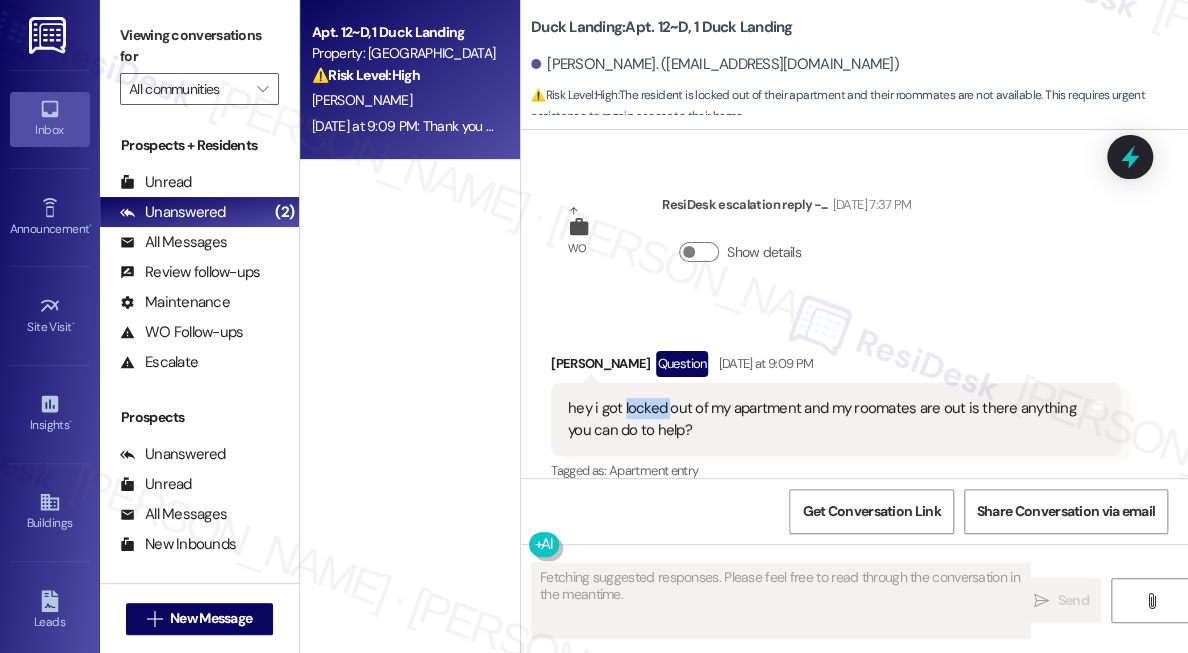 click on "hey  i got locked out of my apartment and my roomates are out is there anything you can do to help?" at bounding box center (828, 419) 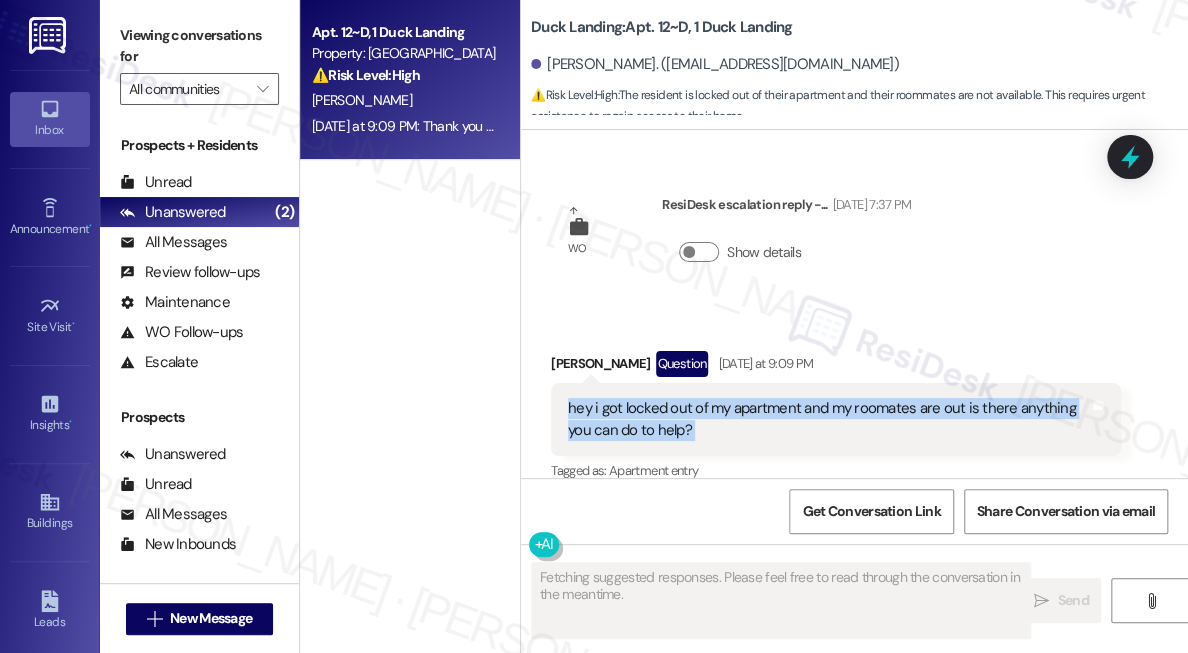 click on "hey  i got locked out of my apartment and my roomates are out is there anything you can do to help?" at bounding box center [828, 419] 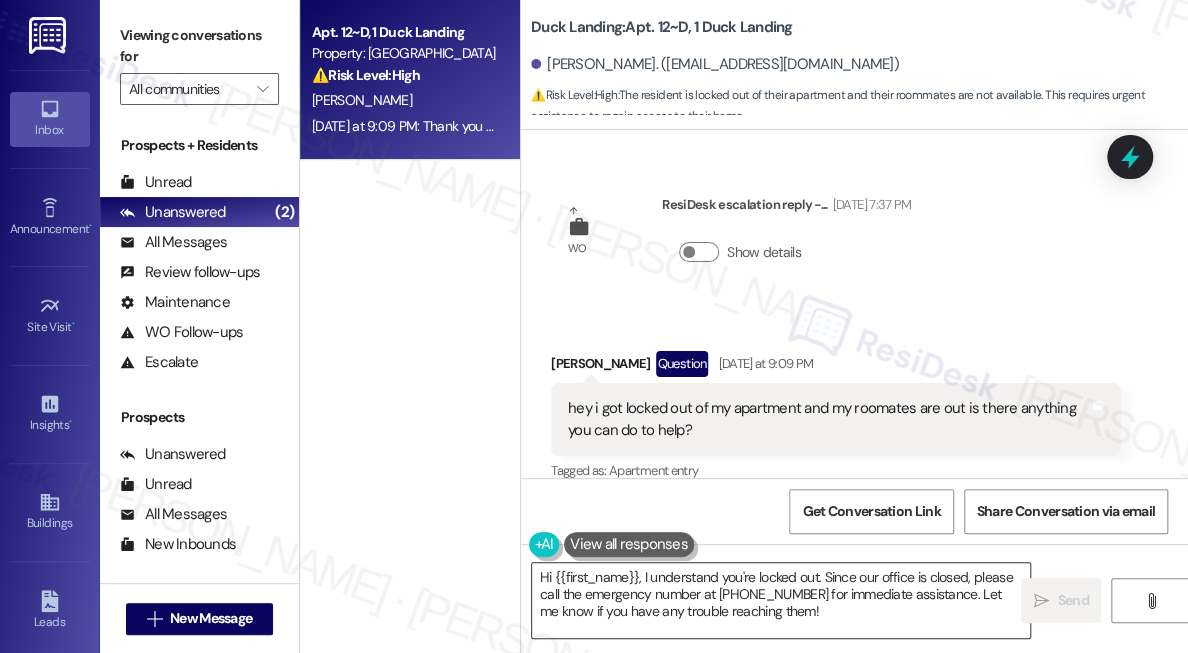 click on "Hi {{first_name}}, I understand you're locked out. Since our office is closed, please call the emergency number at [PHONE_NUMBER] for immediate assistance. Let me know if you have any trouble reaching them!" at bounding box center (781, 600) 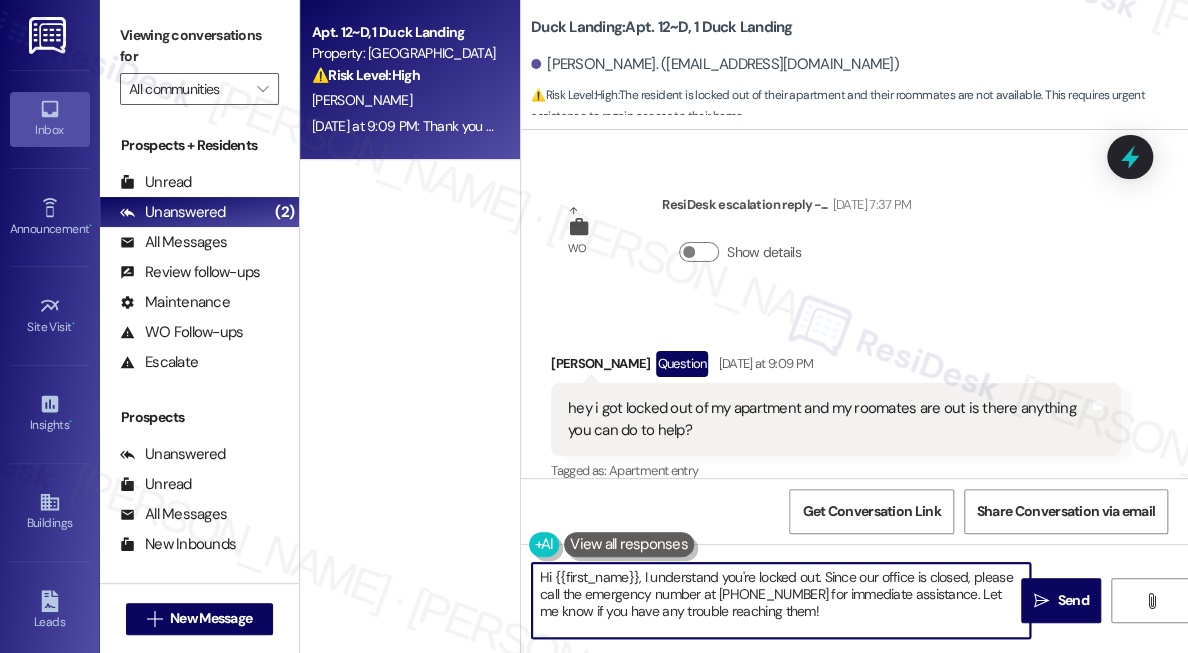 click on "hey  i got locked out of my apartment and my roomates are out is there anything you can do to help?" at bounding box center [828, 419] 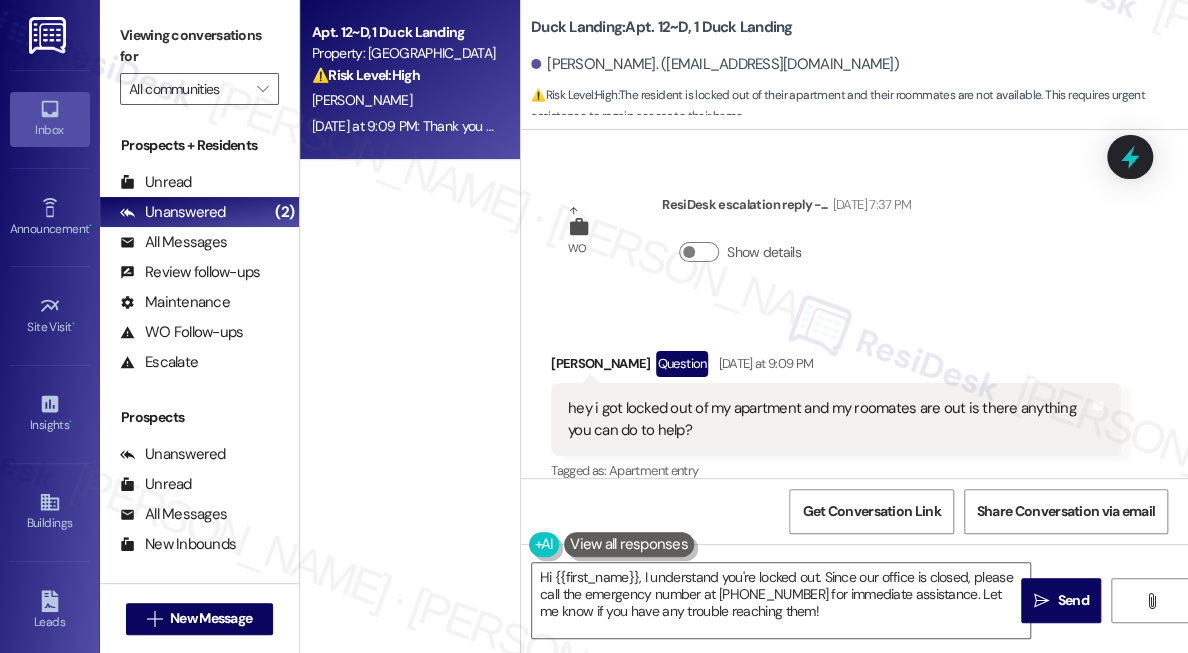 click on "hey  i got locked out of my apartment and my roomates are out is there anything you can do to help?" at bounding box center [828, 419] 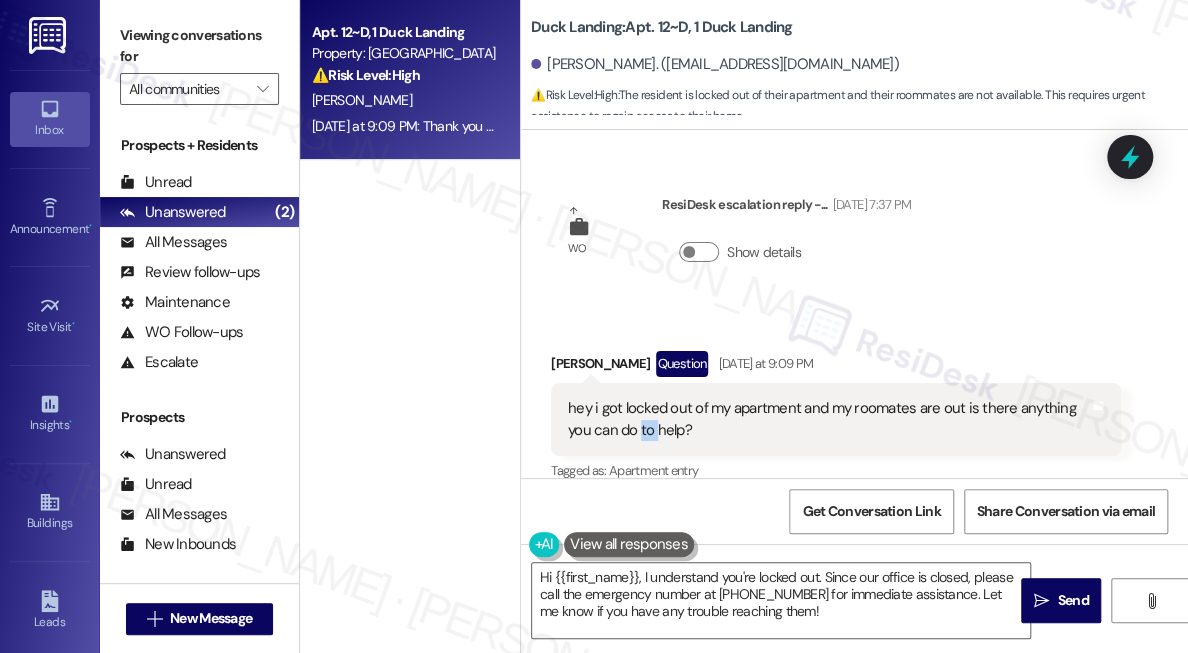 click on "hey  i got locked out of my apartment and my roomates are out is there anything you can do to help?" at bounding box center (828, 419) 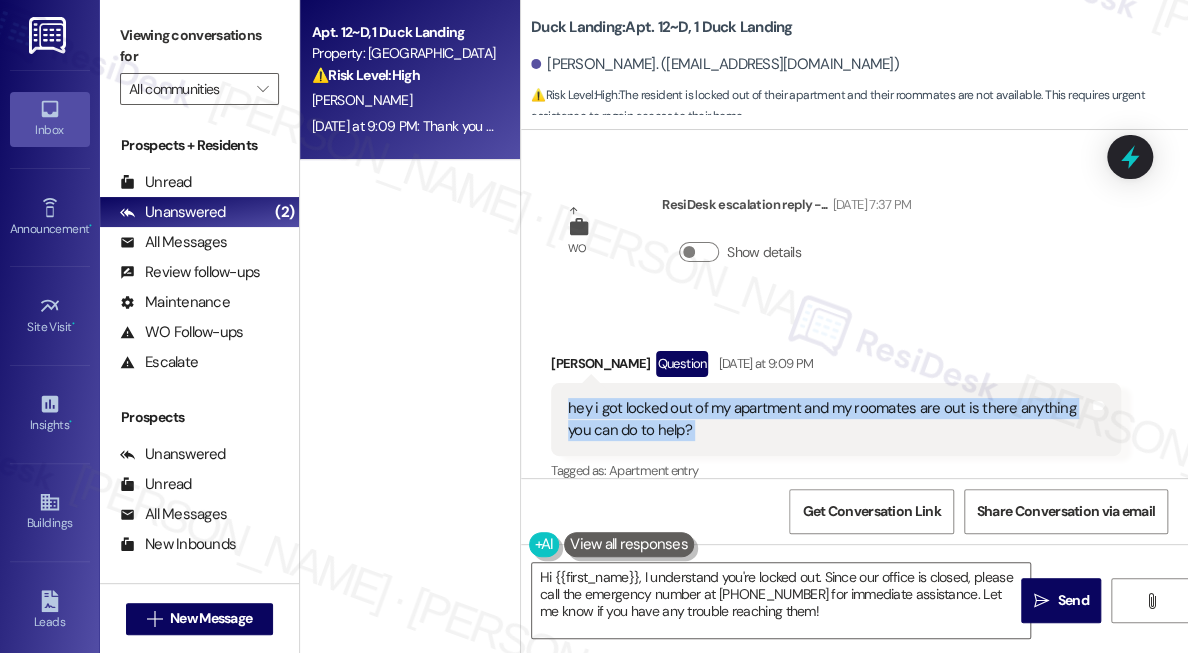 click on "hey  i got locked out of my apartment and my roomates are out is there anything you can do to help?" at bounding box center [828, 419] 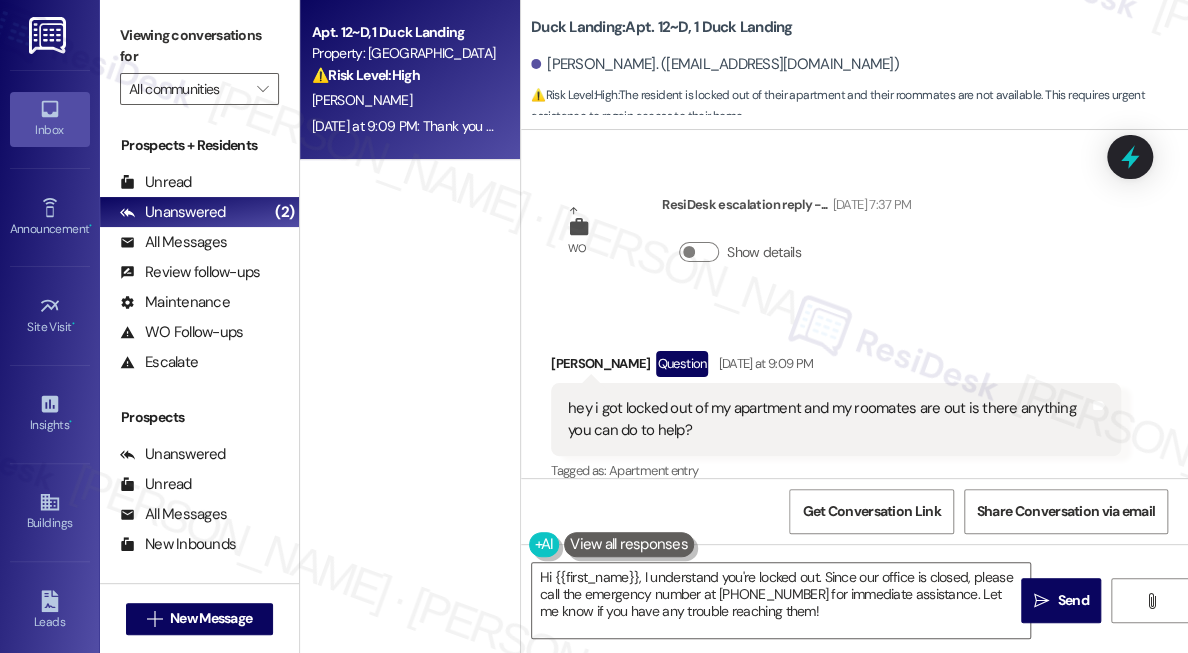 click on "Lease started [DATE] 8:00 PM Survey, sent via SMS Residesk Automated Survey [DATE] 12:53 PM Hi [PERSON_NAME], I'm on the new offsite Resident Support Team for [GEOGRAPHIC_DATA]! My job is to work with your on-site management team to improve your experience at the property. Text us here at any time for assistance or questions. We will also reach out periodically for feedback. (Standard text messaging rates may apply) (You can always reply STOP to opt out of future messages) Tags and notes Tagged as:   Property launch Click to highlight conversations about Property launch Announcement, sent via SMS [PERSON_NAME]   (ResiDesk) [DATE] 10:49 AM Great news! You can now text me for maintenance issues — no more messy apps or sign-ins. I'll file your tickets for you . You can still use the app if you prefer.  I'm here to make things easier for you, feel free to reach out anytime! Tags and notes Tagged as:   Maintenance ,  Click to highlight conversations about Maintenance Work order request ,  Praise Tagged as:" at bounding box center (854, 304) 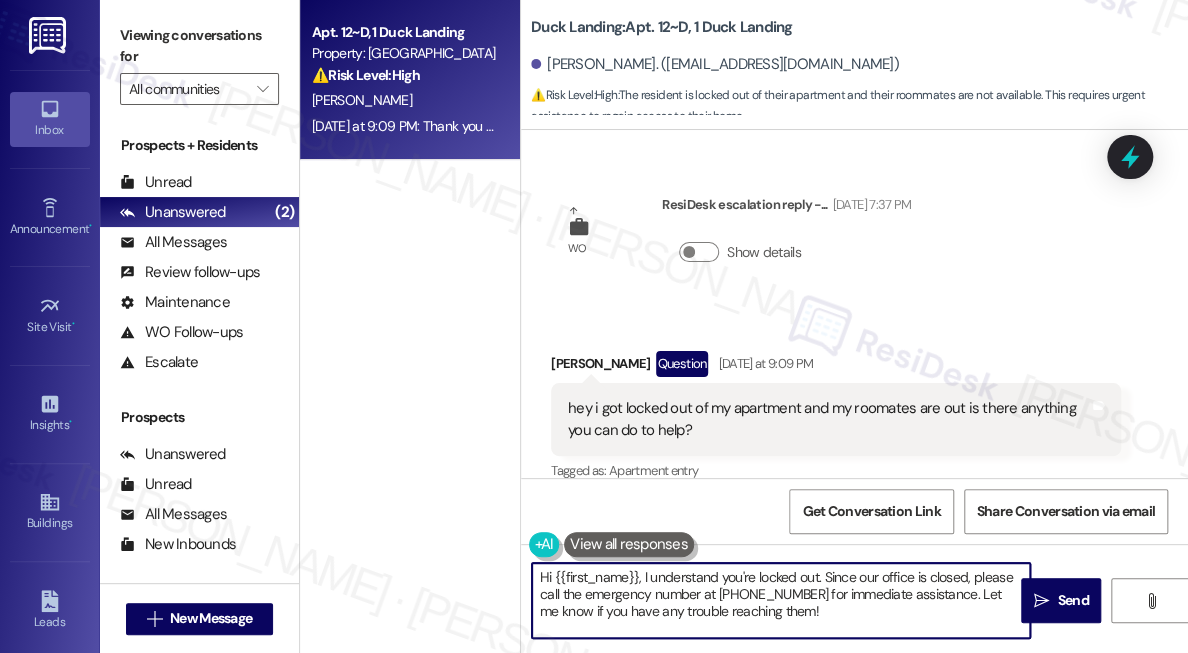 drag, startPoint x: 848, startPoint y: 606, endPoint x: 821, endPoint y: 569, distance: 45.80393 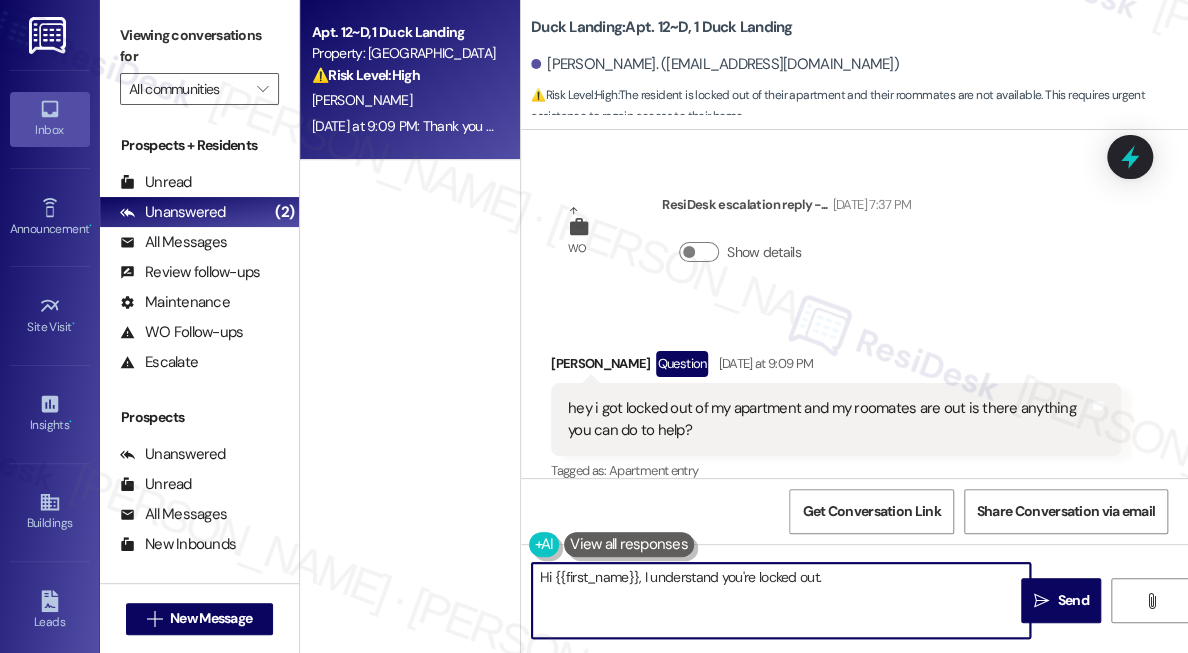 click on "Hi {{first_name}}, I understand you're locked out." at bounding box center [781, 600] 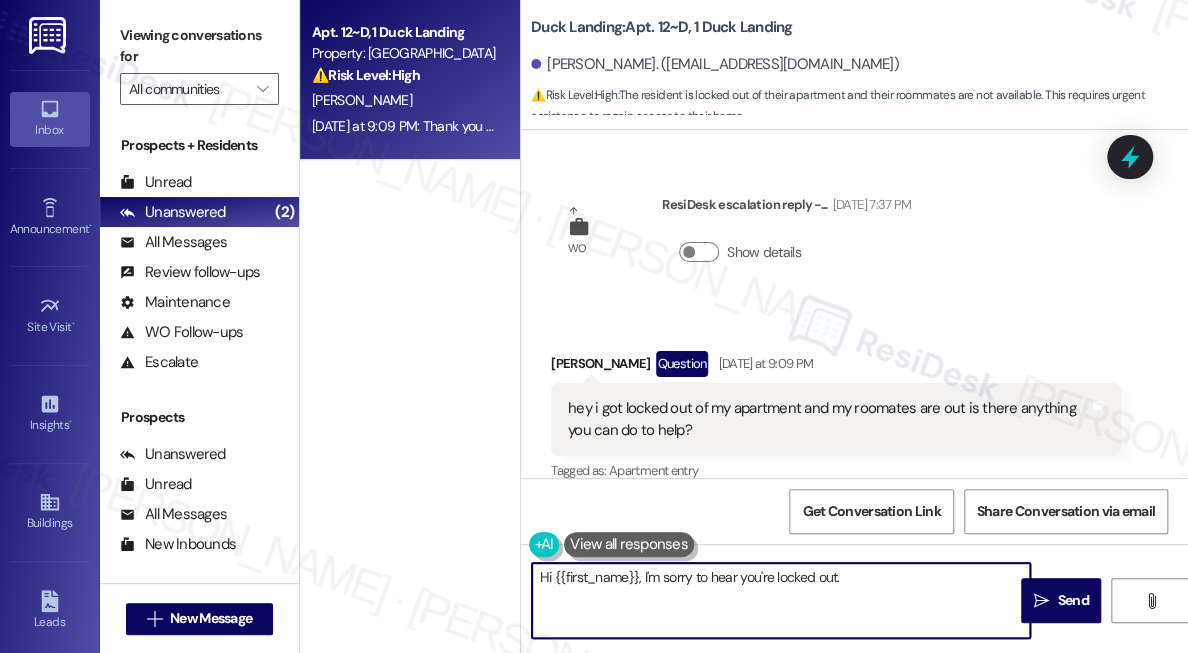 click on "Hi {{first_name}}, I'm sorry to hear you're locked out." at bounding box center (781, 600) 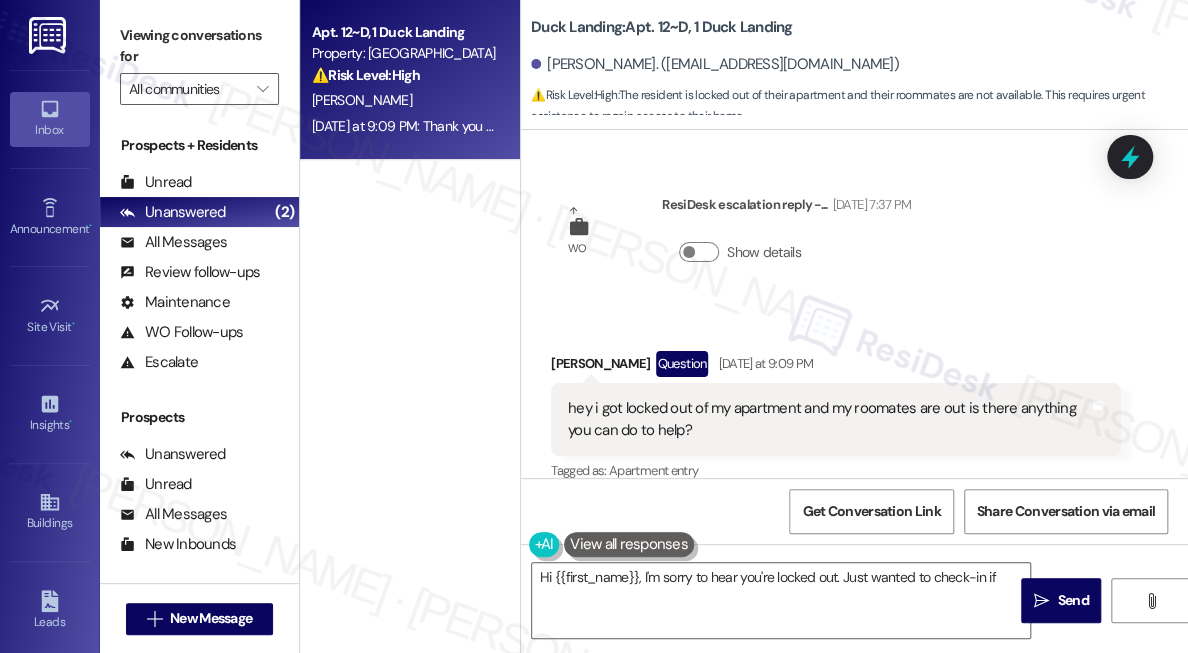 click on "Lease started [DATE] 8:00 PM Survey, sent via SMS Residesk Automated Survey [DATE] 12:53 PM Hi [PERSON_NAME], I'm on the new offsite Resident Support Team for [GEOGRAPHIC_DATA]! My job is to work with your on-site management team to improve your experience at the property. Text us here at any time for assistance or questions. We will also reach out periodically for feedback. (Standard text messaging rates may apply) (You can always reply STOP to opt out of future messages) Tags and notes Tagged as:   Property launch Click to highlight conversations about Property launch Announcement, sent via SMS [PERSON_NAME]   (ResiDesk) [DATE] 10:49 AM Great news! You can now text me for maintenance issues — no more messy apps or sign-ins. I'll file your tickets for you . You can still use the app if you prefer.  I'm here to make things easier for you, feel free to reach out anytime! Tags and notes Tagged as:   Maintenance ,  Click to highlight conversations about Maintenance Work order request ,  Praise Tagged as:" at bounding box center (854, 304) 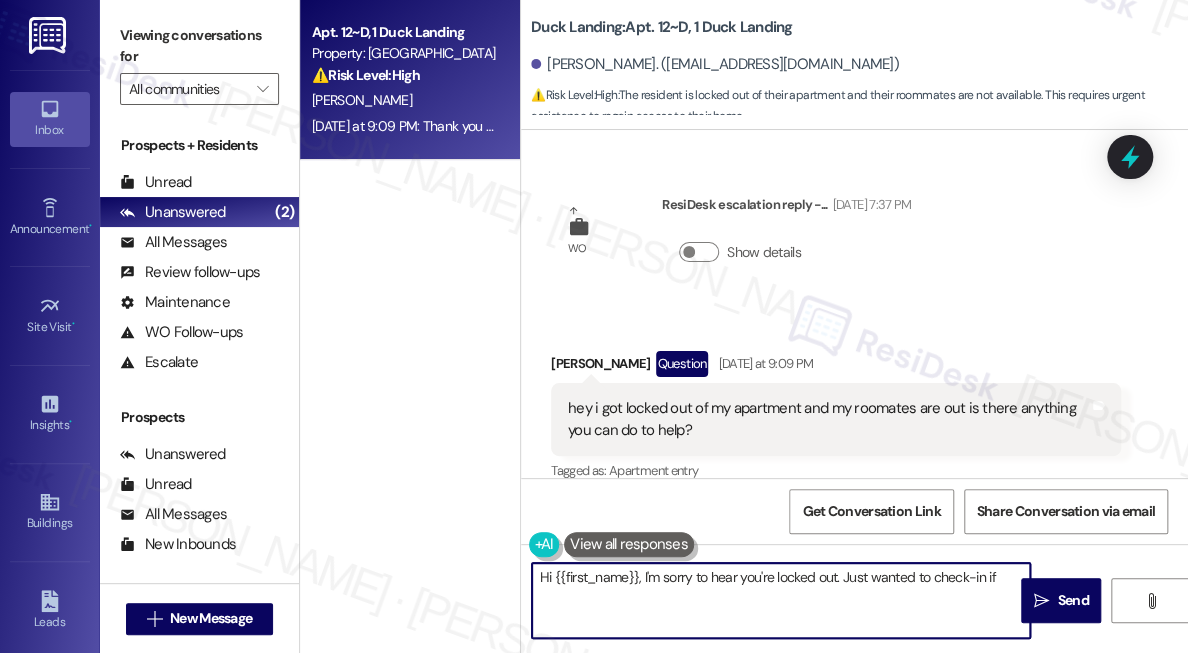 drag, startPoint x: 1006, startPoint y: 575, endPoint x: 984, endPoint y: 574, distance: 22.022715 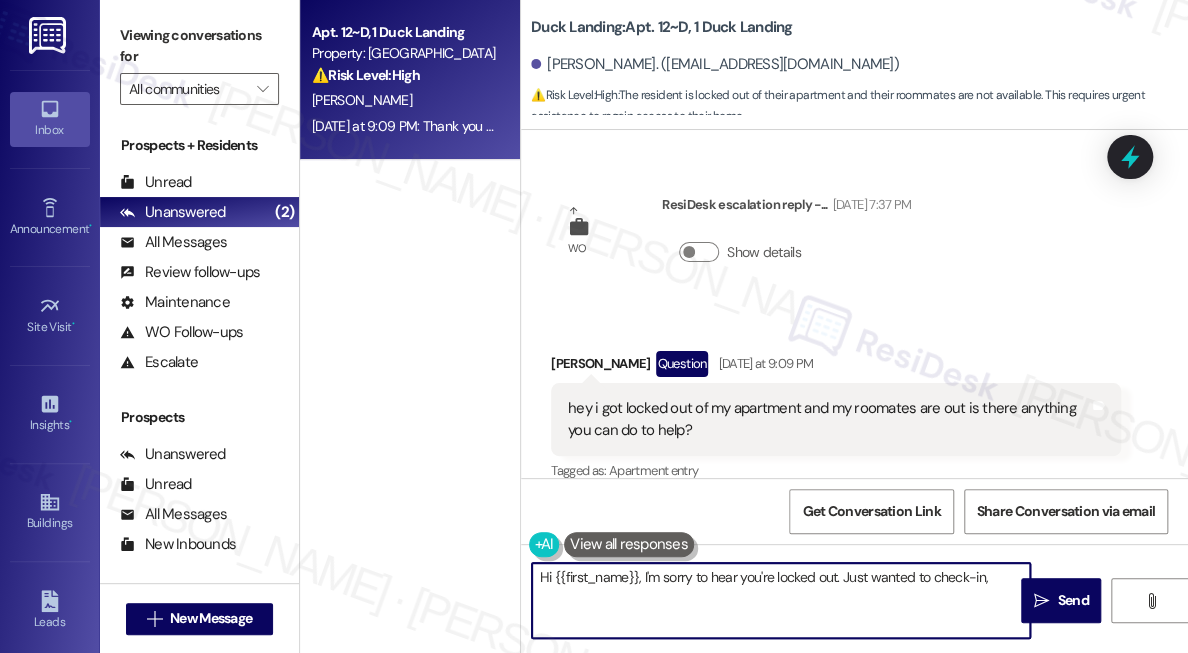 paste on "were you able to get back into your apartment, or do you still need assistance? Let me know so I can help however I can." 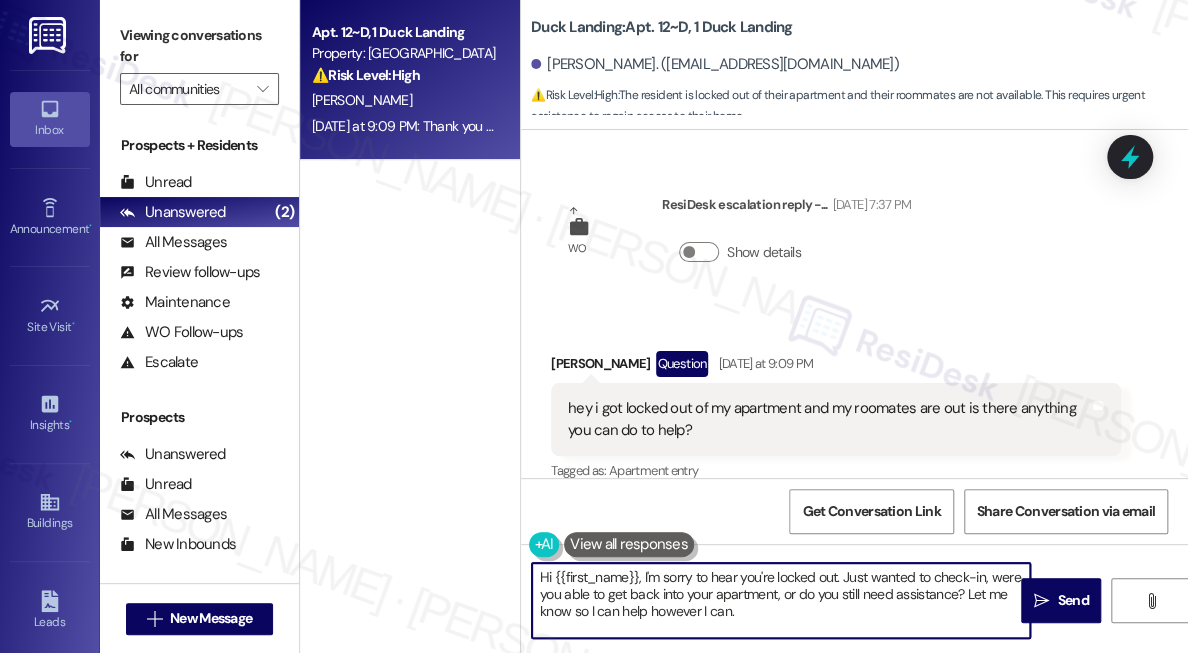 click on "Hi {{first_name}}, I'm sorry to hear you're locked out. Just wanted to check-in, were you able to get back into your apartment, or do you still need assistance? Let me know so I can help however I can." at bounding box center (781, 600) 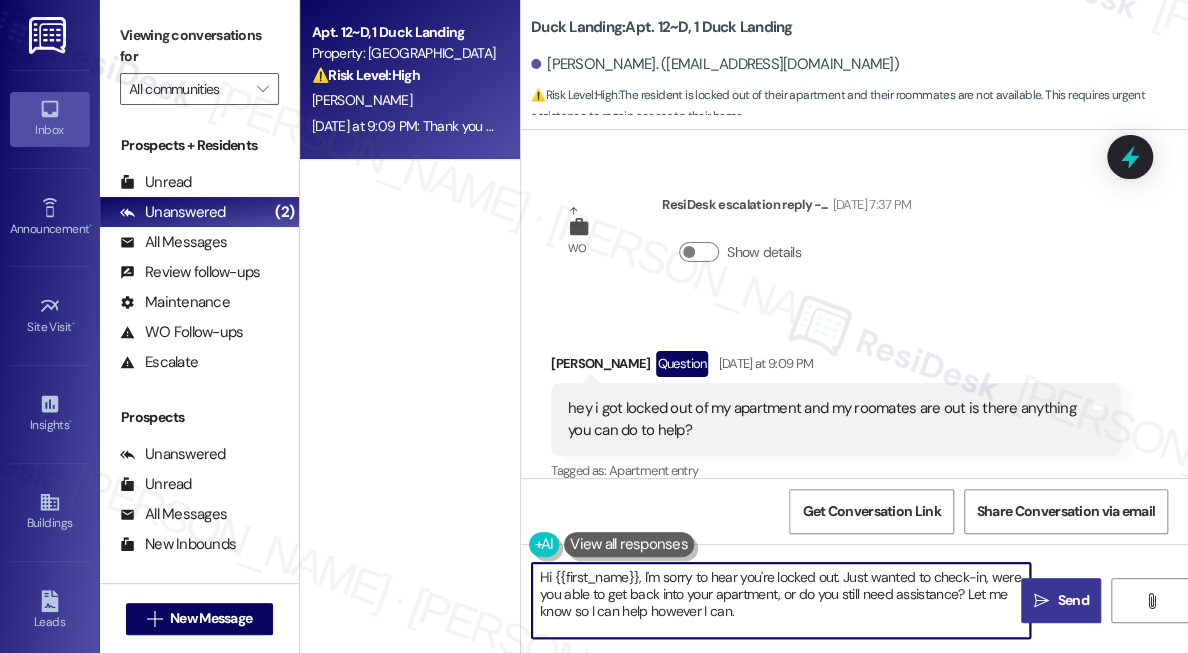type on "Hi {{first_name}}, I'm sorry to hear you're locked out. Just wanted to check-in, were you able to get back into your apartment, or do you still need assistance? Let me know so I can help however I can." 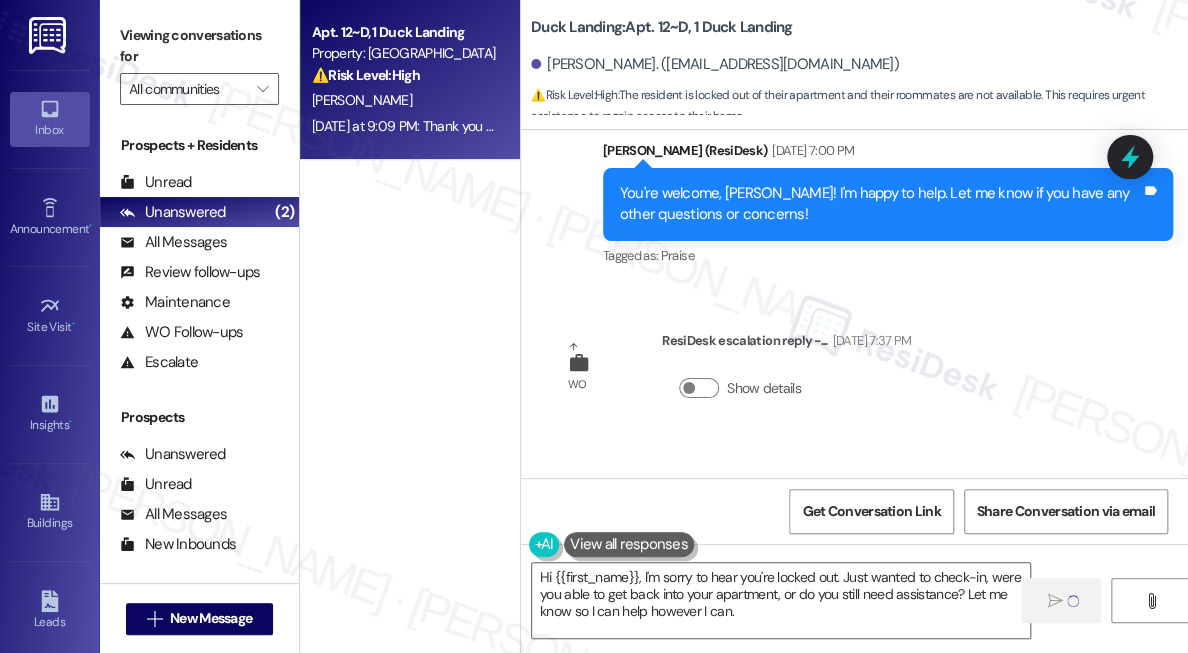 type 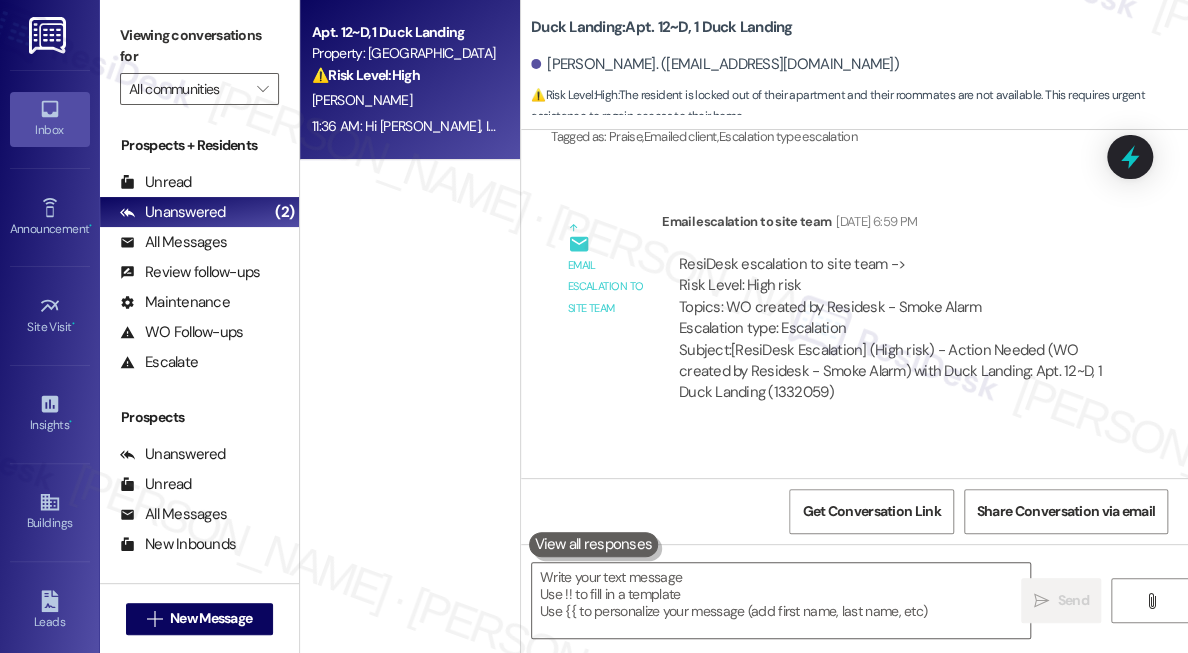 scroll, scrollTop: 3990, scrollLeft: 0, axis: vertical 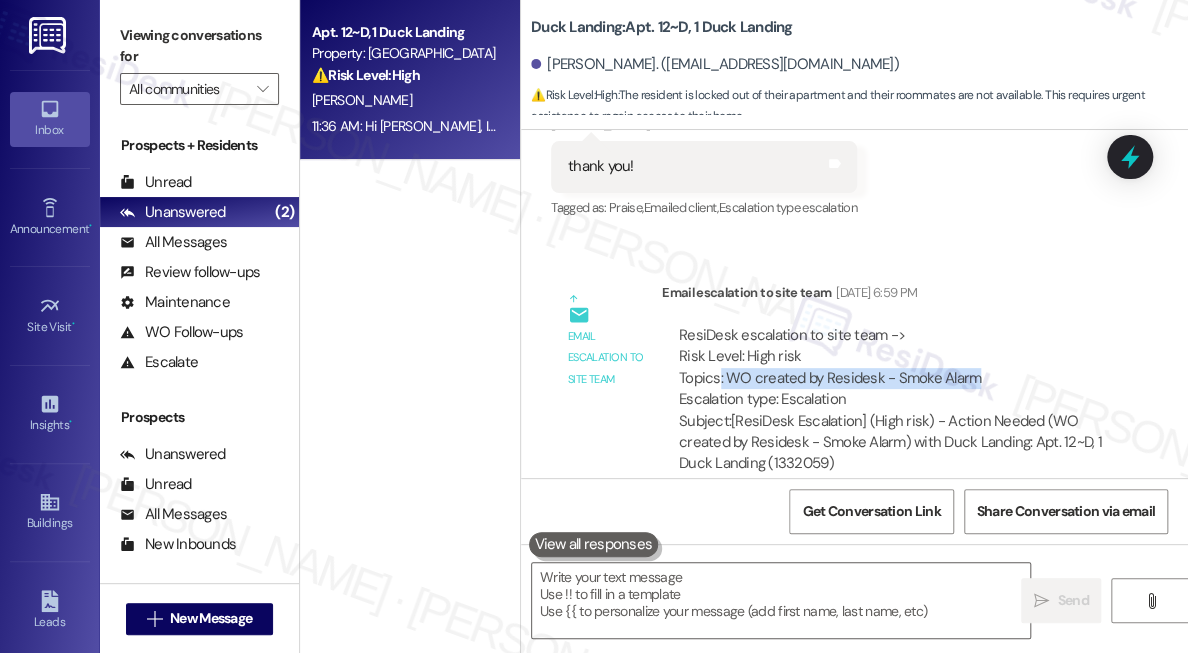 drag, startPoint x: 718, startPoint y: 355, endPoint x: 1085, endPoint y: 360, distance: 367.03406 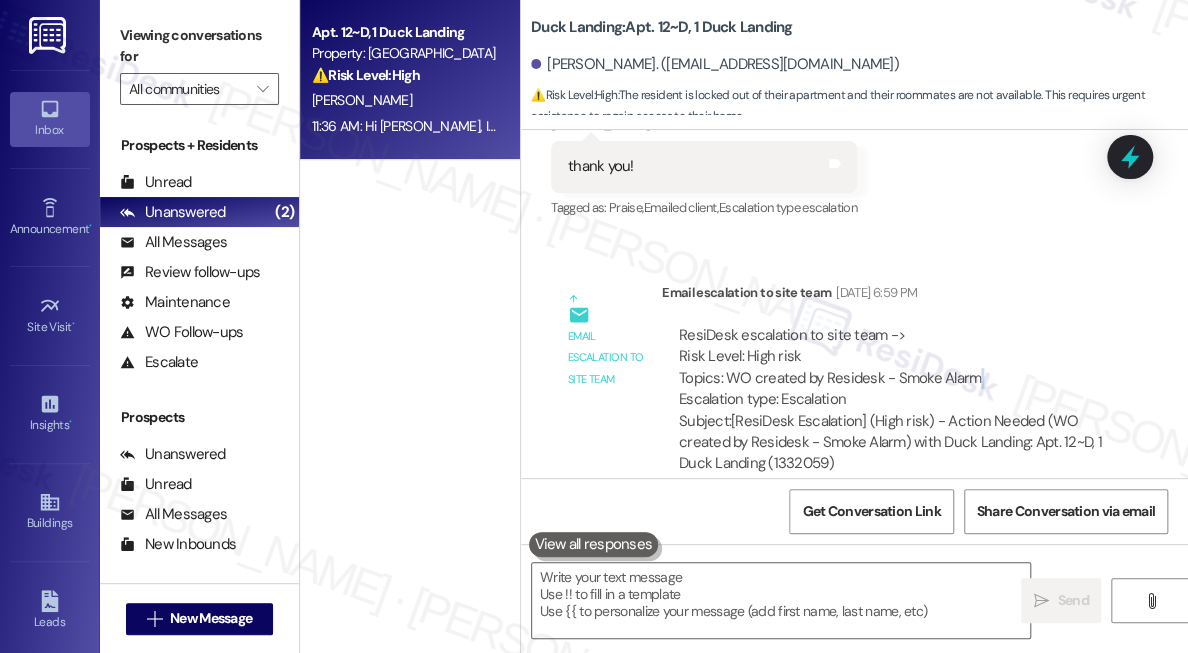 click on "ResiDesk escalation to site team ->
Risk Level: High risk
Topics: WO created by Residesk - Smoke Alarm
Escalation type: Escalation" at bounding box center (891, 368) 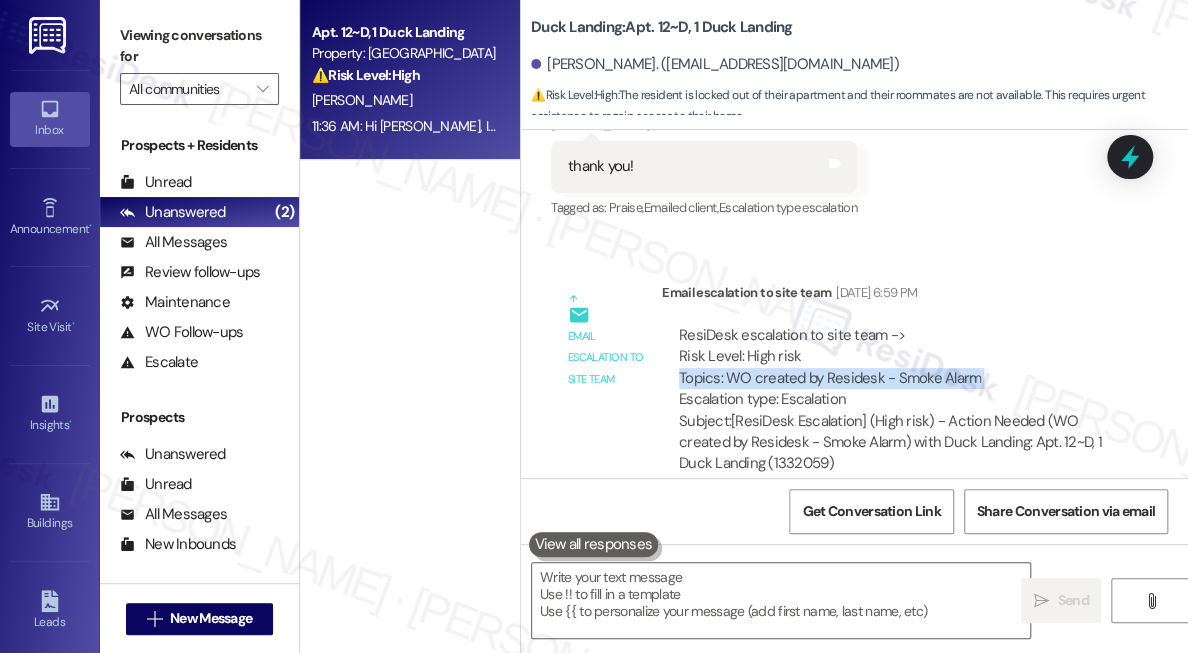 click on "ResiDesk escalation to site team ->
Risk Level: High risk
Topics: WO created by Residesk - Smoke Alarm
Escalation type: Escalation" at bounding box center [891, 368] 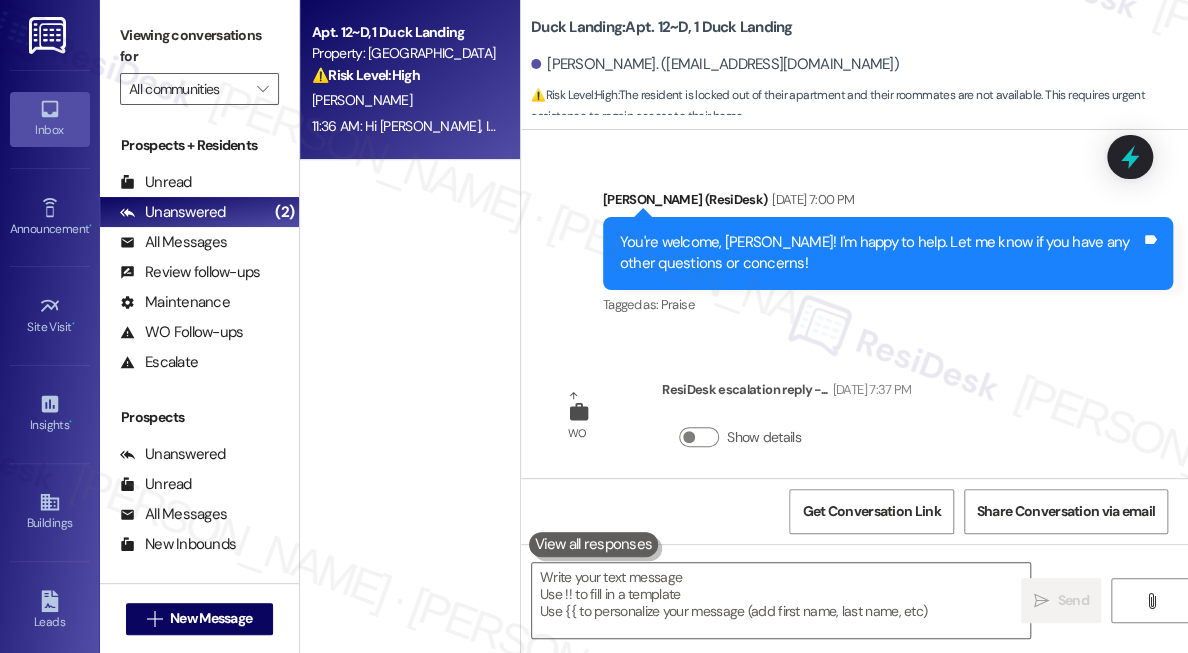 scroll, scrollTop: 4536, scrollLeft: 0, axis: vertical 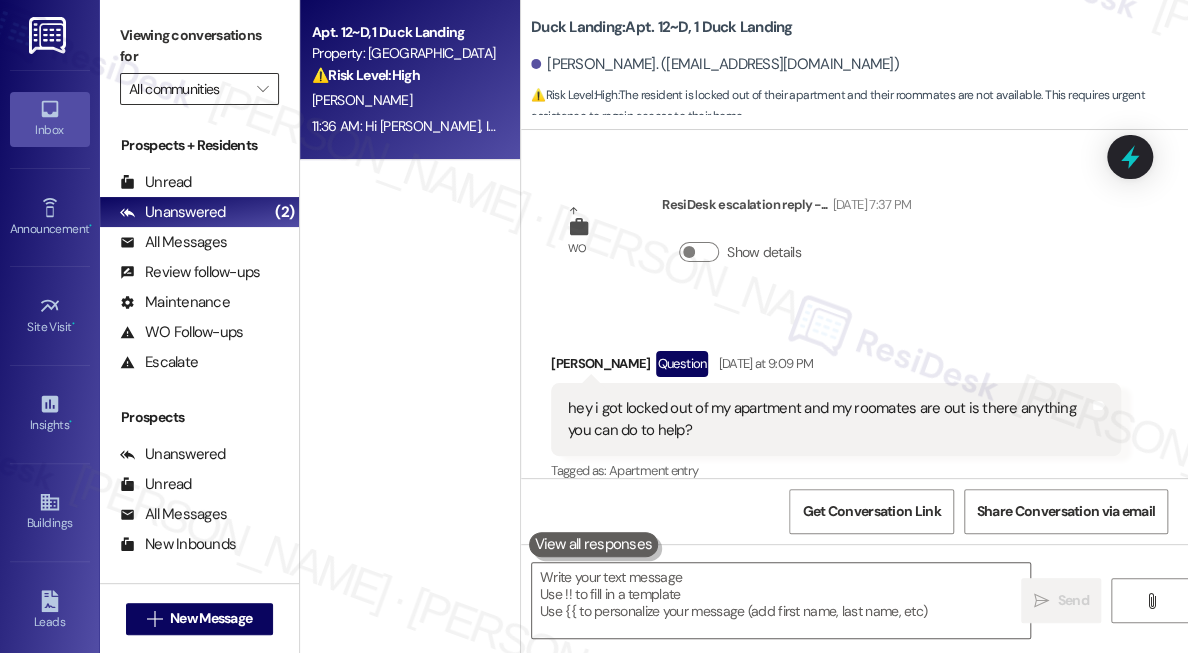 click on "All communities" at bounding box center [188, 89] 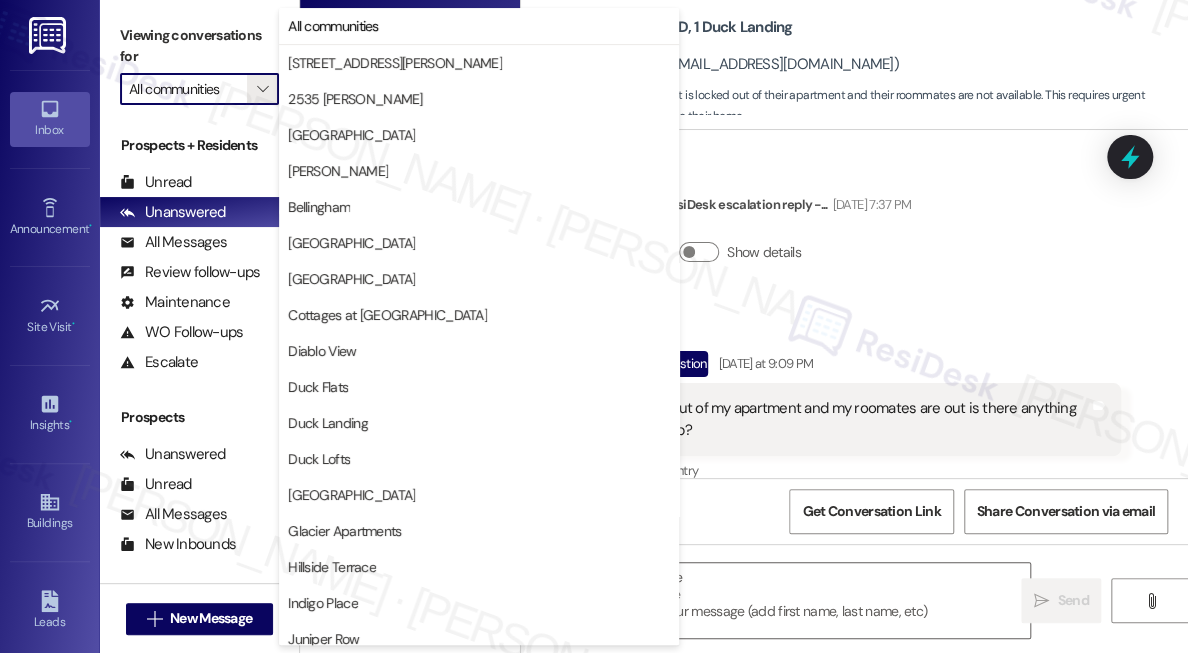 click on "Lease started [DATE] 8:00 PM Survey, sent via SMS Residesk Automated Survey [DATE] 12:53 PM Hi [PERSON_NAME], I'm on the new offsite Resident Support Team for [GEOGRAPHIC_DATA]! My job is to work with your on-site management team to improve your experience at the property. Text us here at any time for assistance or questions. We will also reach out periodically for feedback. (Standard text messaging rates may apply) (You can always reply STOP to opt out of future messages) Tags and notes Tagged as:   Property launch Click to highlight conversations about Property launch Announcement, sent via SMS [PERSON_NAME]   (ResiDesk) [DATE] 10:49 AM Great news! You can now text me for maintenance issues — no more messy apps or sign-ins. I'll file your tickets for you . You can still use the app if you prefer.  I'm here to make things easier for you, feel free to reach out anytime! Tags and notes Tagged as:   Maintenance ,  Click to highlight conversations about Maintenance Work order request ,  Praise Tagged as:" at bounding box center (854, 304) 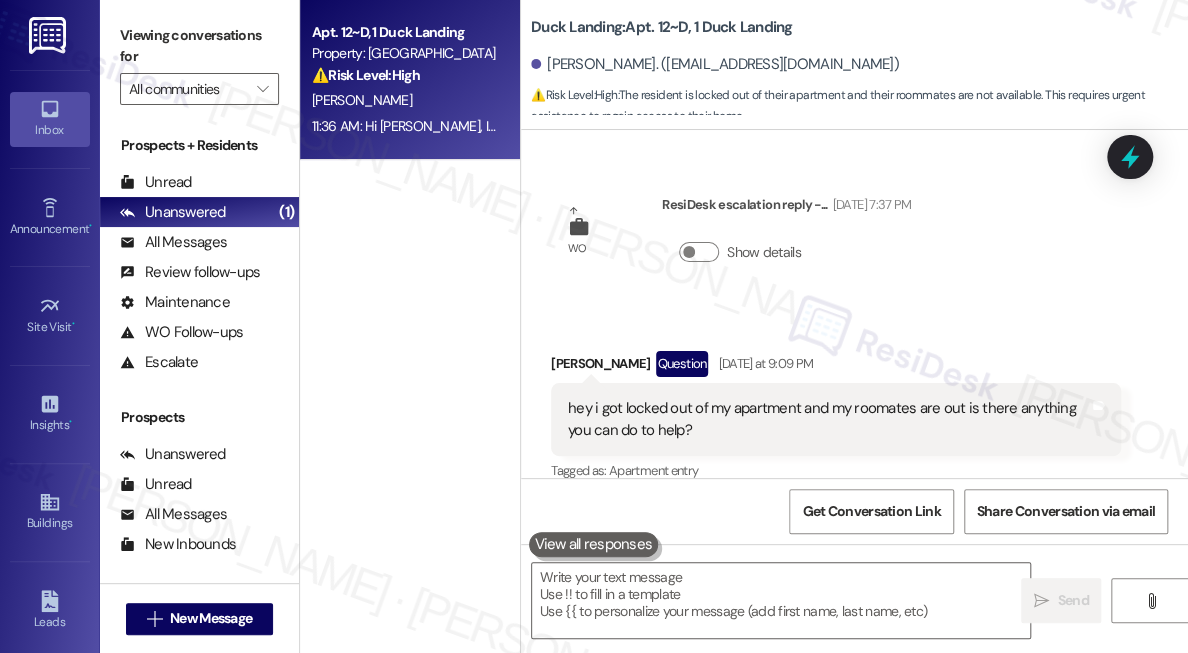 click on "Lease started [DATE] 8:00 PM Survey, sent via SMS Residesk Automated Survey [DATE] 12:53 PM Hi [PERSON_NAME], I'm on the new offsite Resident Support Team for [GEOGRAPHIC_DATA]! My job is to work with your on-site management team to improve your experience at the property. Text us here at any time for assistance or questions. We will also reach out periodically for feedback. (Standard text messaging rates may apply) (You can always reply STOP to opt out of future messages) Tags and notes Tagged as:   Property launch Click to highlight conversations about Property launch Announcement, sent via SMS [PERSON_NAME]   (ResiDesk) [DATE] 10:49 AM Great news! You can now text me for maintenance issues — no more messy apps or sign-ins. I'll file your tickets for you . You can still use the app if you prefer.  I'm here to make things easier for you, feel free to reach out anytime! Tags and notes Tagged as:   Maintenance ,  Click to highlight conversations about Maintenance Work order request ,  Praise Tagged as:" at bounding box center [854, 304] 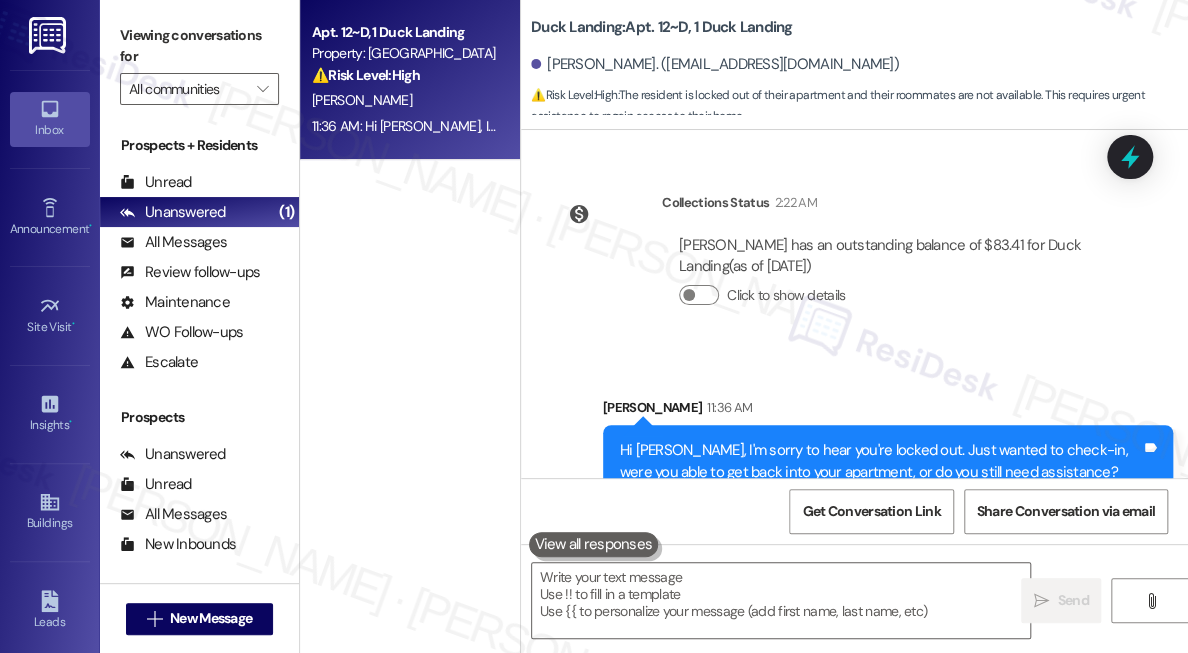 scroll, scrollTop: 5136, scrollLeft: 0, axis: vertical 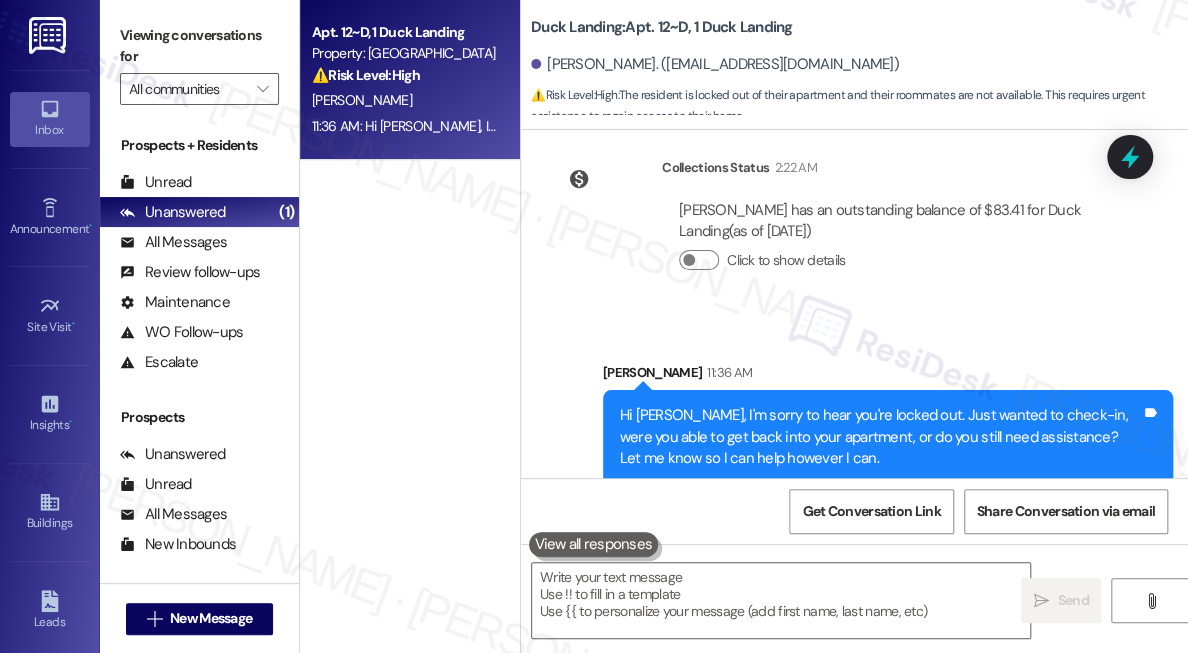 click on "Click to show details" at bounding box center (891, 265) 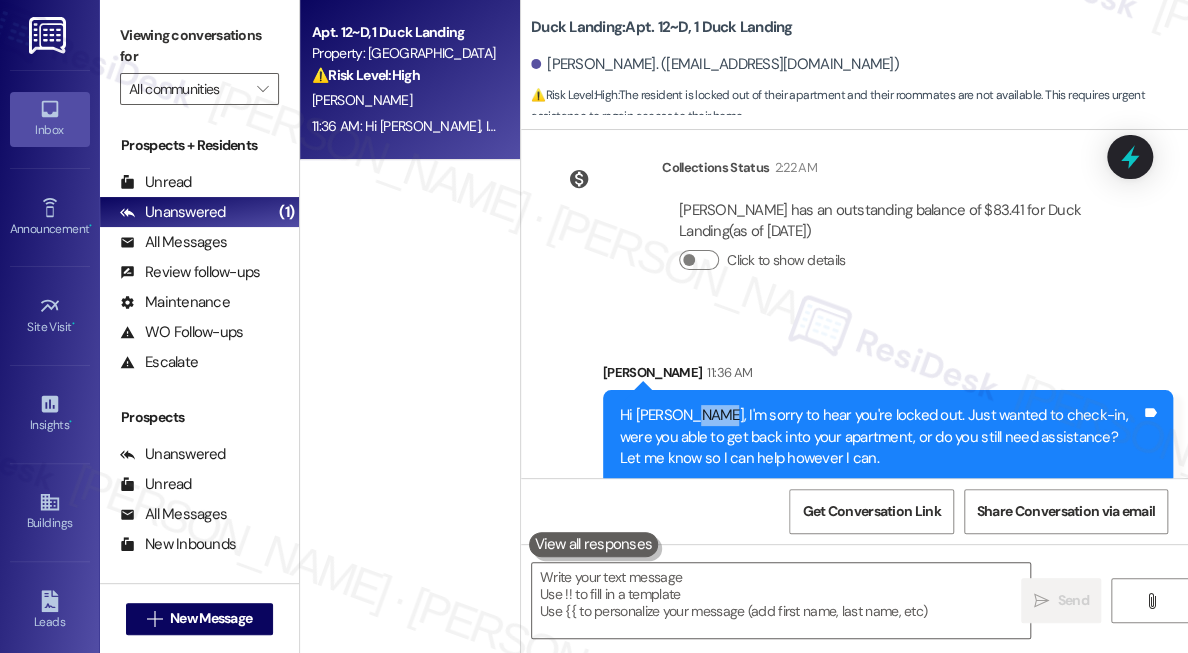 click on "Hi [PERSON_NAME], I'm sorry to hear you're locked out. Just wanted to check-in, were you able to get back into your apartment, or do you still need assistance? Let me know so I can help however I can." at bounding box center (880, 437) 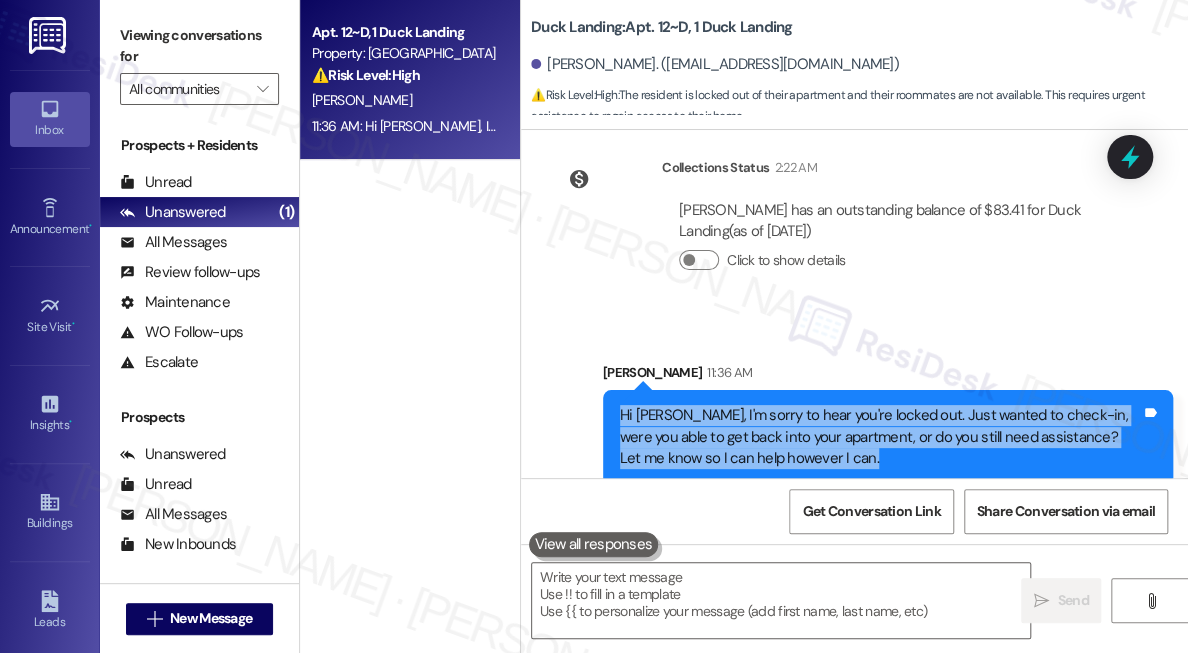click on "Hi [PERSON_NAME], I'm sorry to hear you're locked out. Just wanted to check-in, were you able to get back into your apartment, or do you still need assistance? Let me know so I can help however I can." at bounding box center (880, 437) 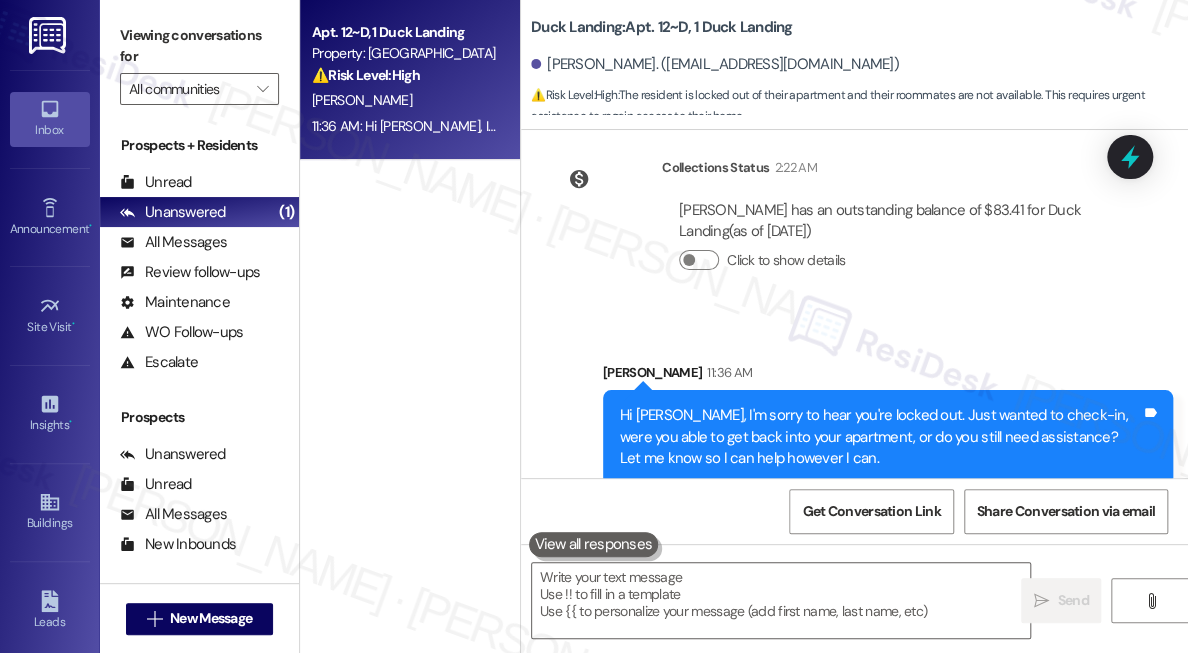click on "Click to show details" at bounding box center [891, 260] 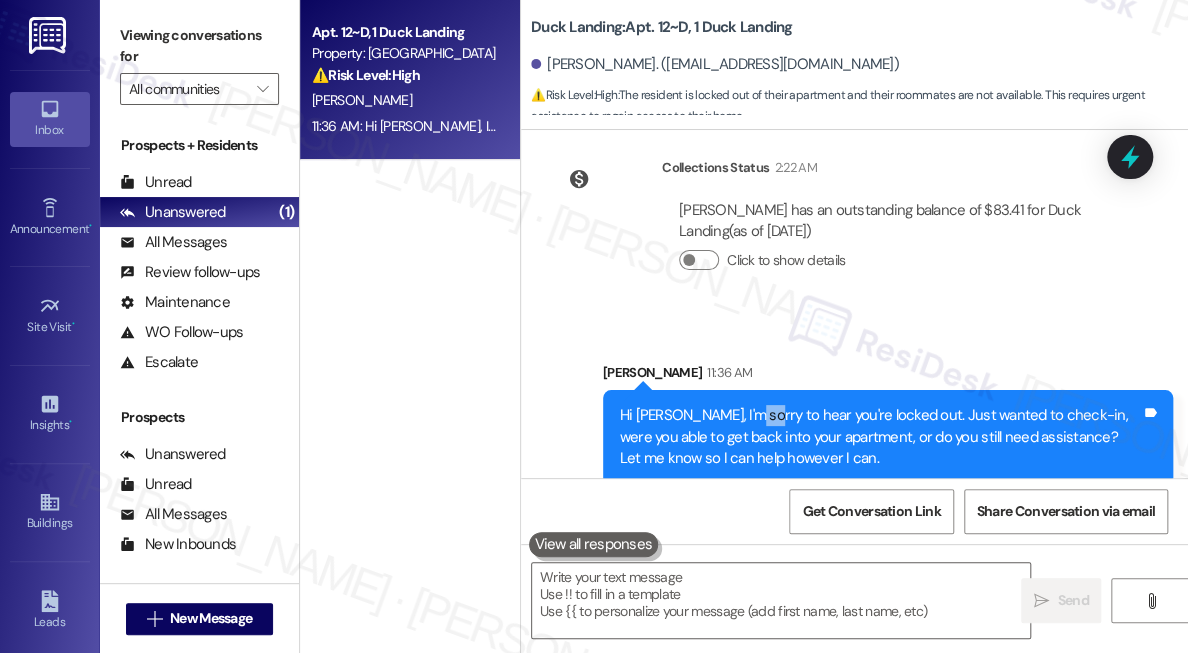 click on "Hi [PERSON_NAME], I'm sorry to hear you're locked out. Just wanted to check-in, were you able to get back into your apartment, or do you still need assistance? Let me know so I can help however I can." at bounding box center [880, 437] 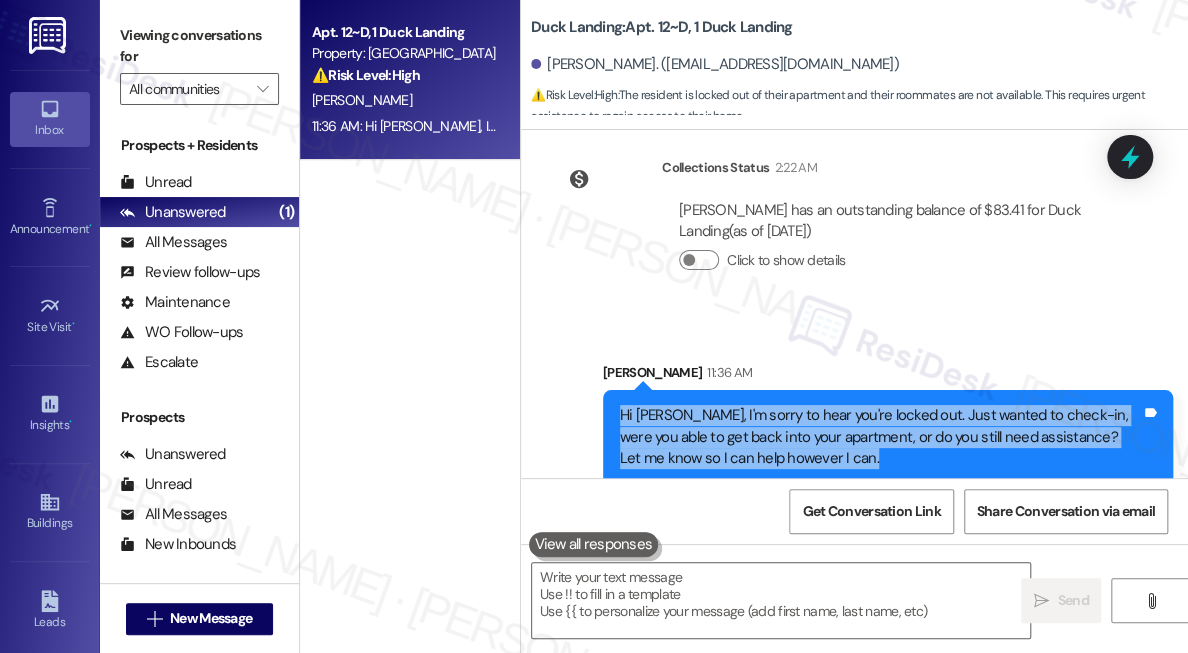 click on "Hi [PERSON_NAME], I'm sorry to hear you're locked out. Just wanted to check-in, were you able to get back into your apartment, or do you still need assistance? Let me know so I can help however I can." at bounding box center [880, 437] 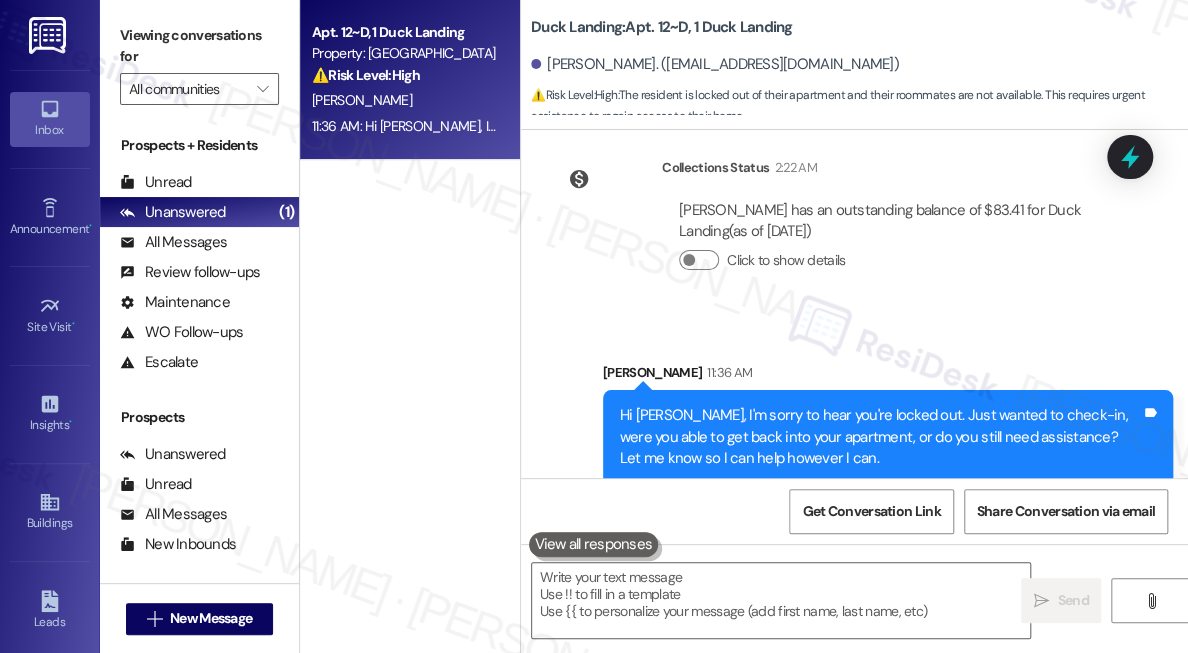 click on "Collections Status 2:22 AM" at bounding box center (891, 171) 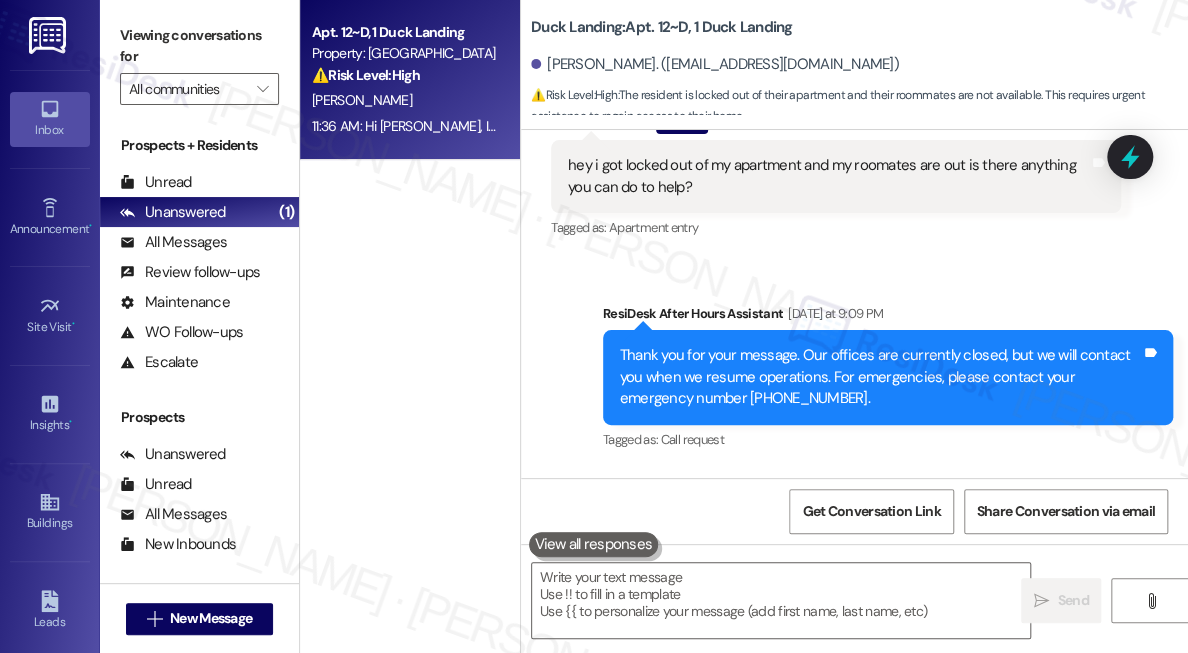 scroll, scrollTop: 4863, scrollLeft: 0, axis: vertical 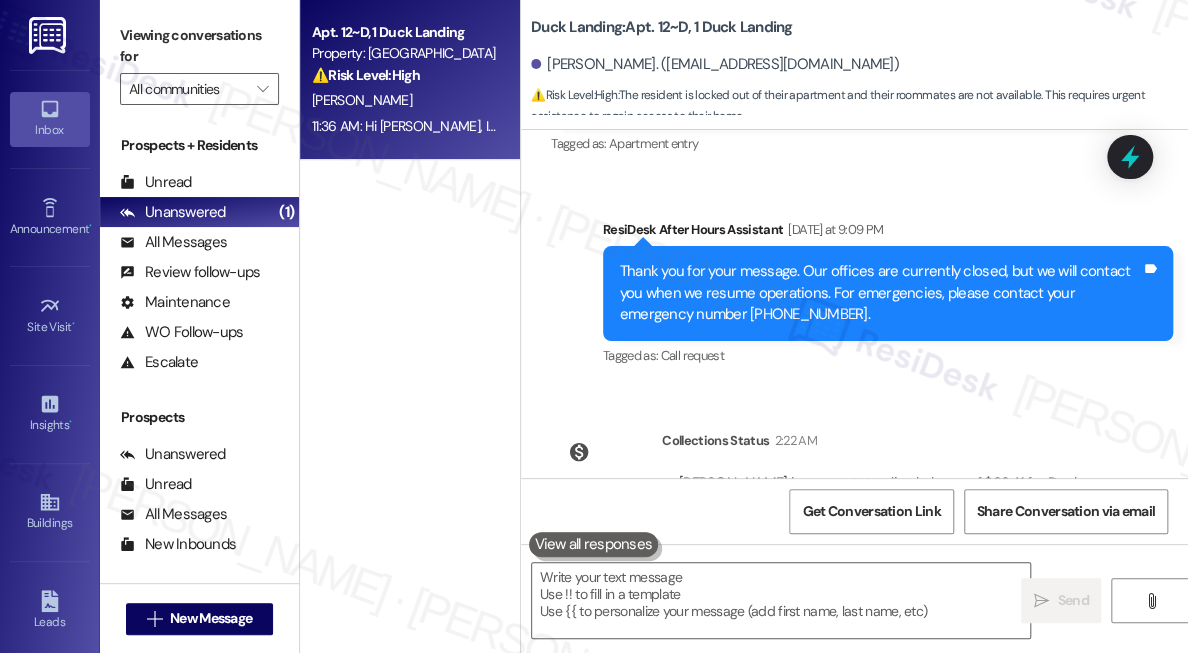 click on "Tagged as:   Call request Click to highlight conversations about Call request" at bounding box center (888, 355) 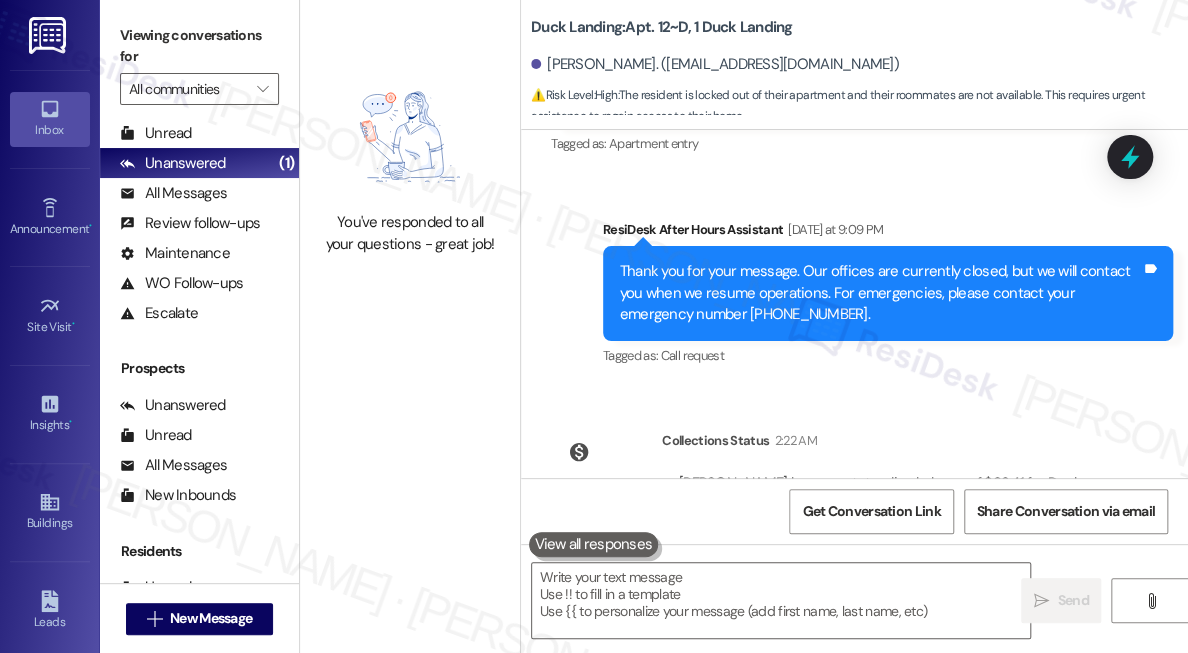 scroll, scrollTop: 247, scrollLeft: 0, axis: vertical 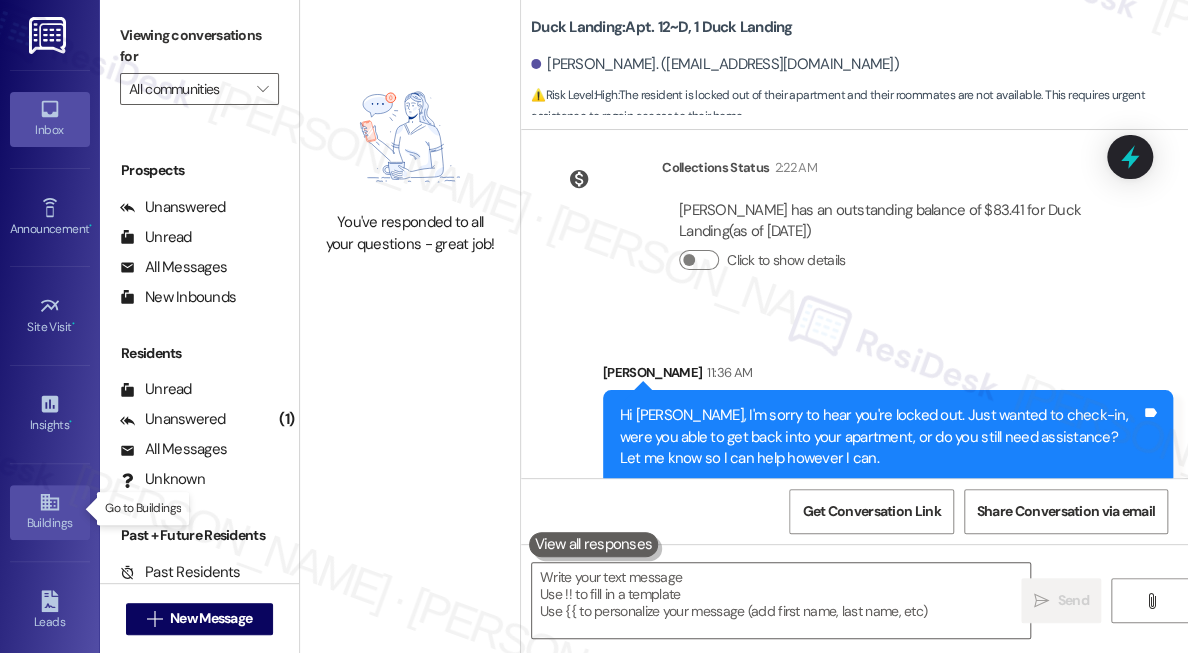 click on "Buildings" at bounding box center [50, 523] 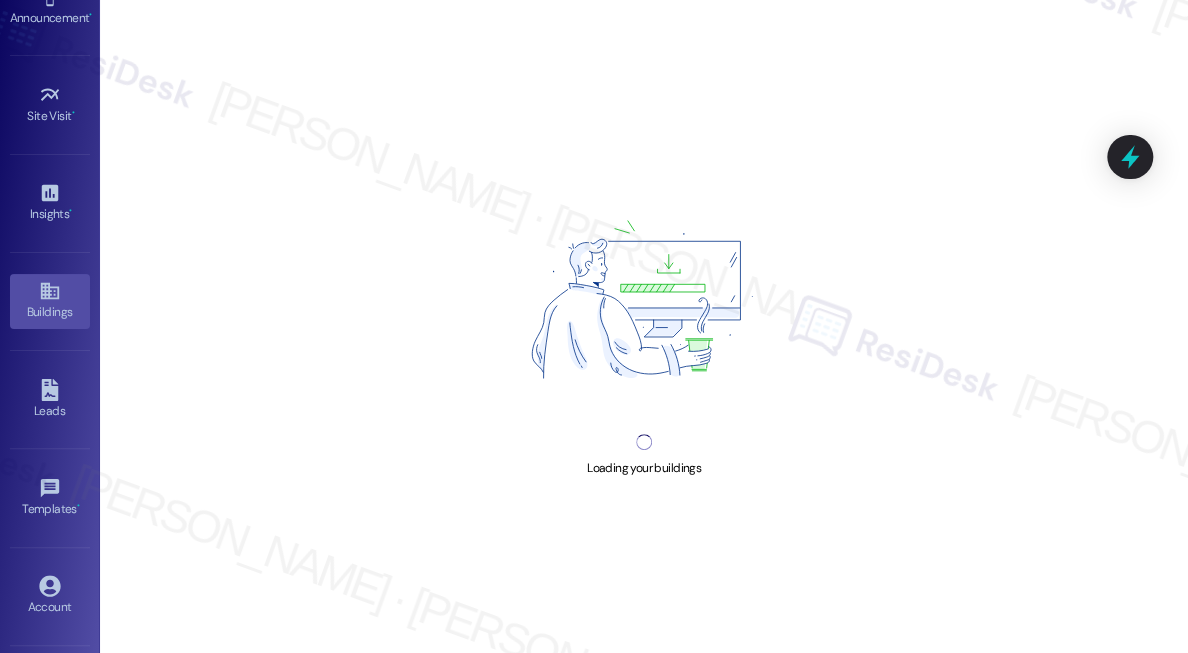 scroll, scrollTop: 293, scrollLeft: 0, axis: vertical 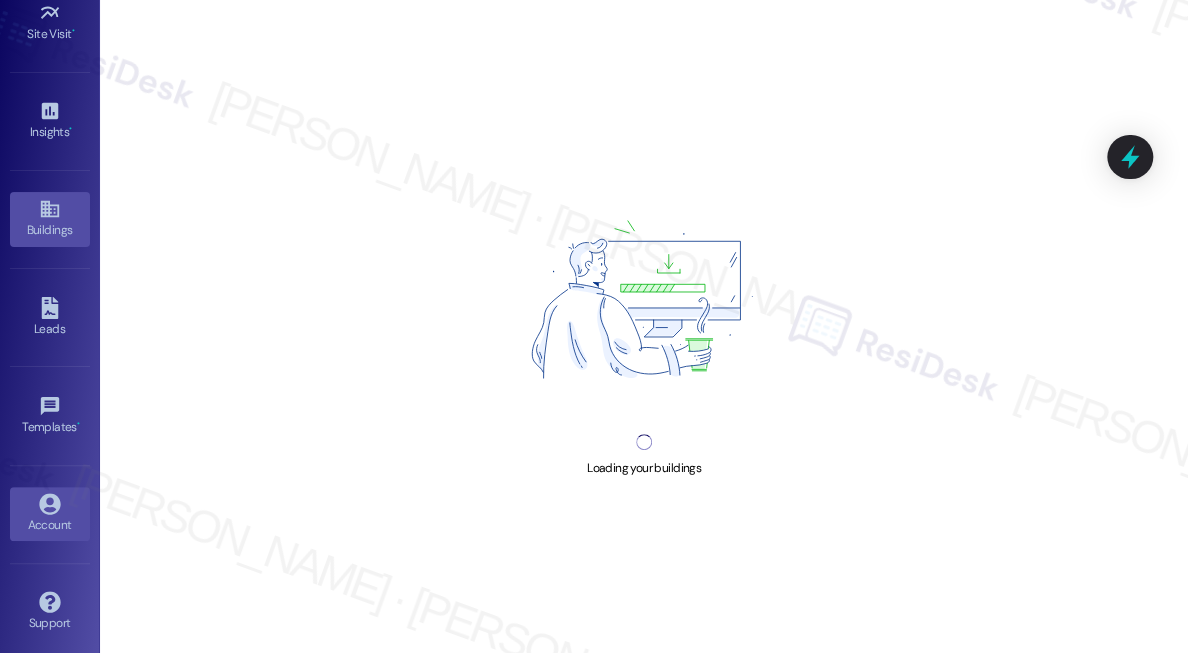 click 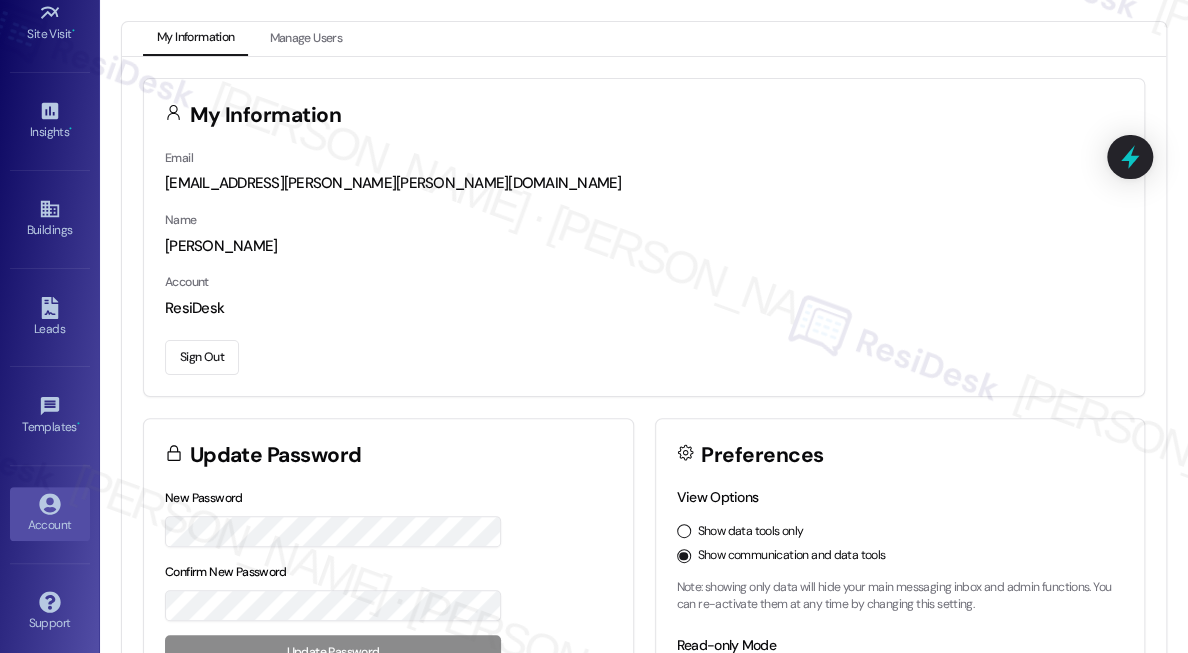 click on "Sign Out" at bounding box center (202, 357) 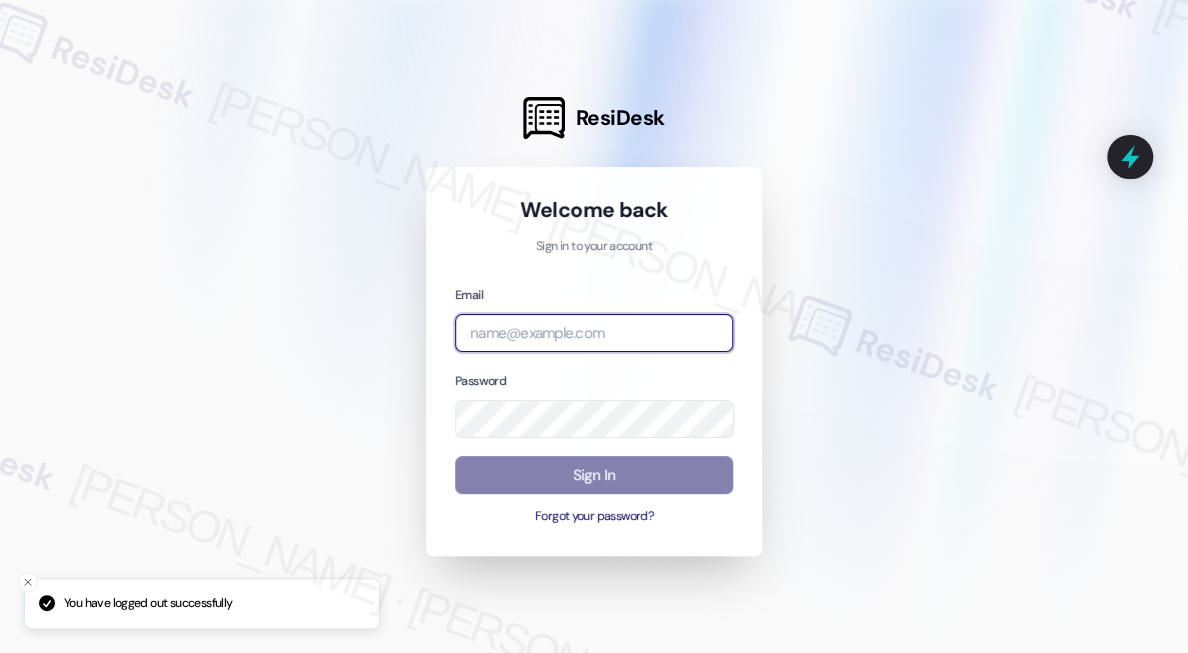 click at bounding box center [594, 333] 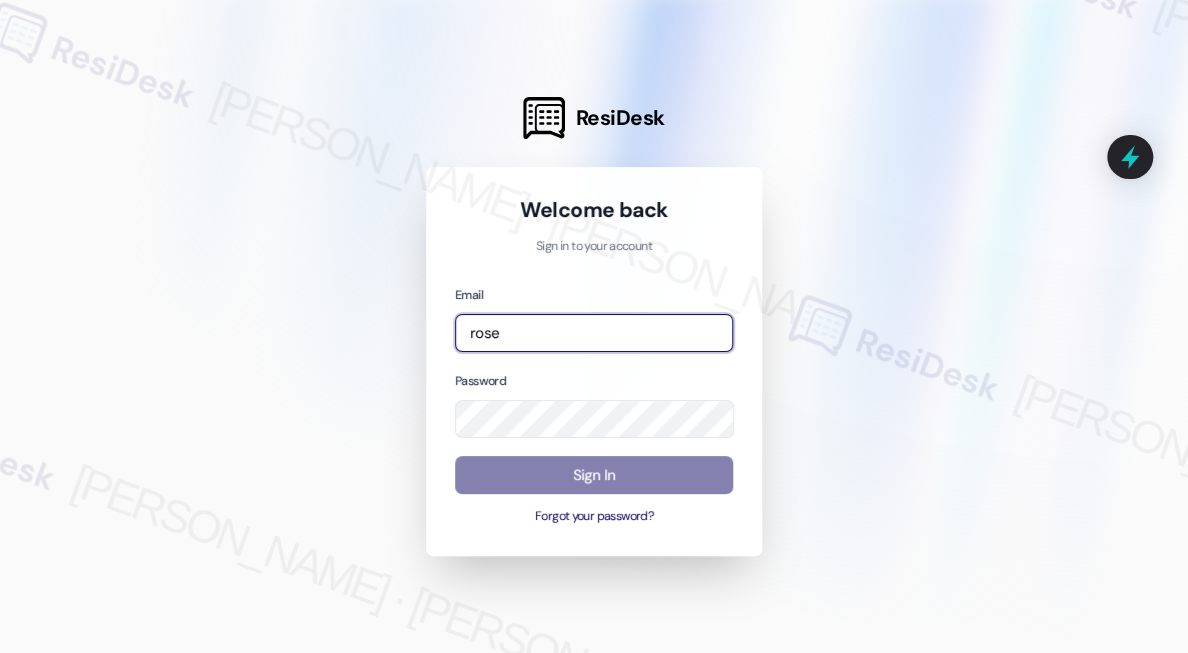 type on "automated-surveys-rose_life-[PERSON_NAME].[PERSON_NAME]@rose_[DOMAIN_NAME]" 